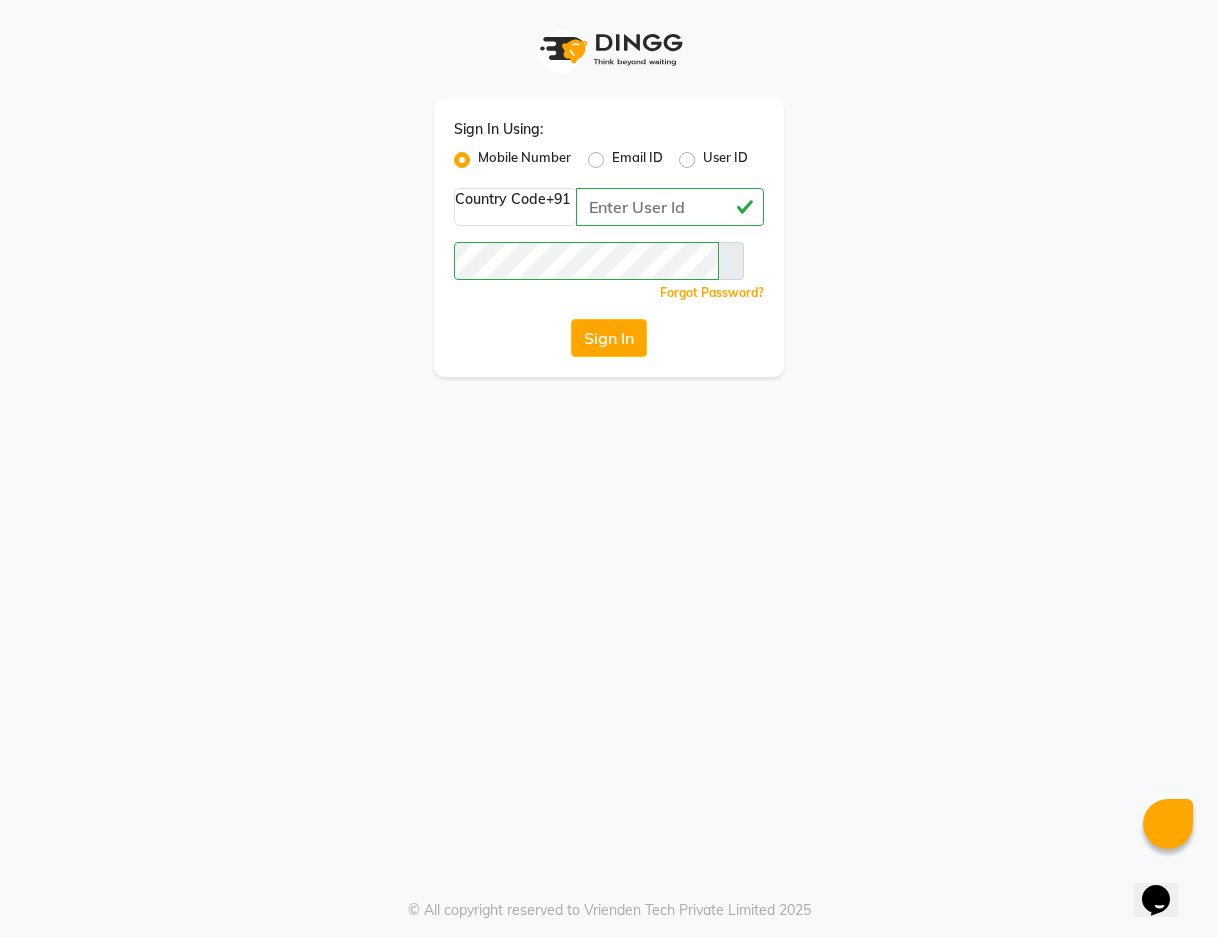 scroll, scrollTop: 0, scrollLeft: 0, axis: both 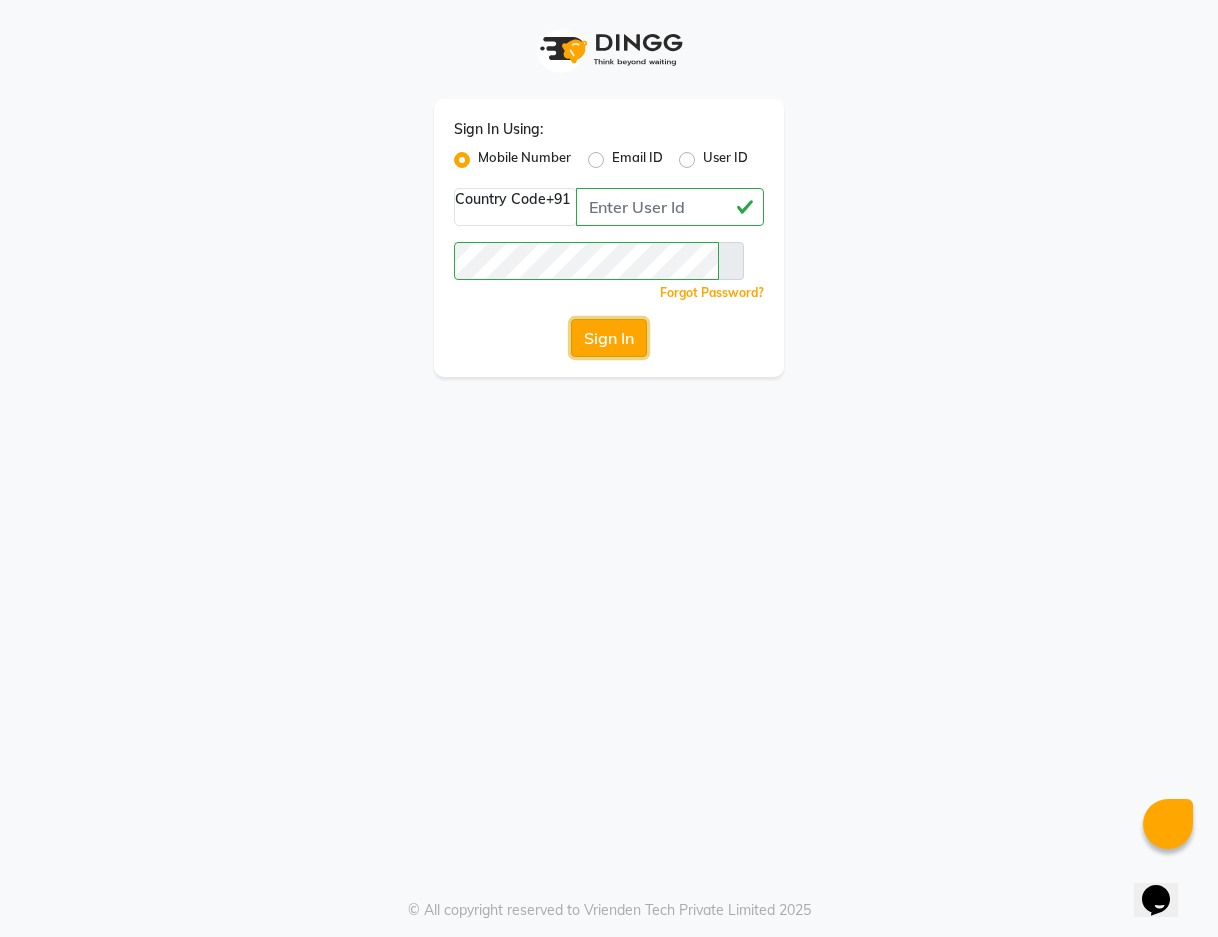 click on "Sign In" at bounding box center (609, 338) 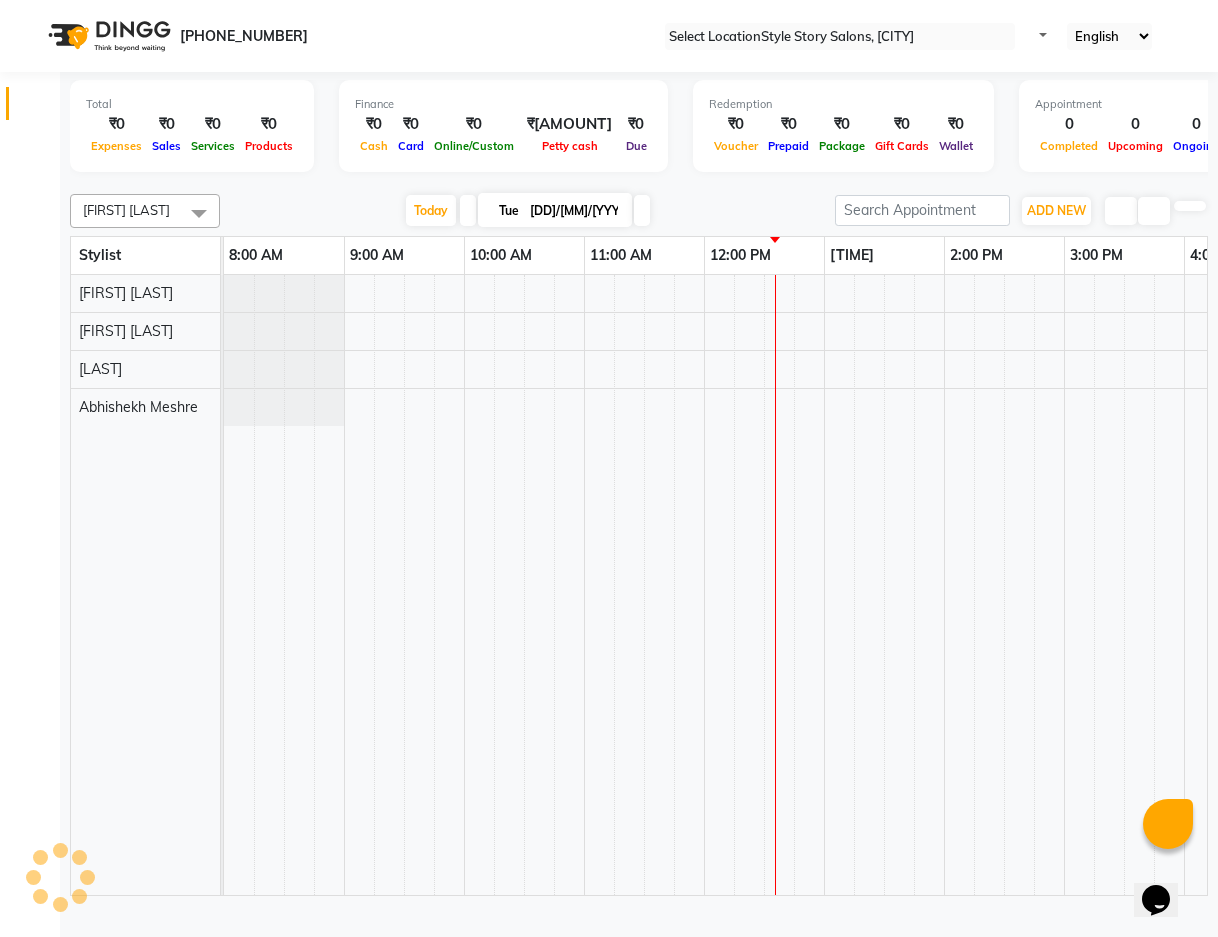 scroll, scrollTop: 0, scrollLeft: 481, axis: horizontal 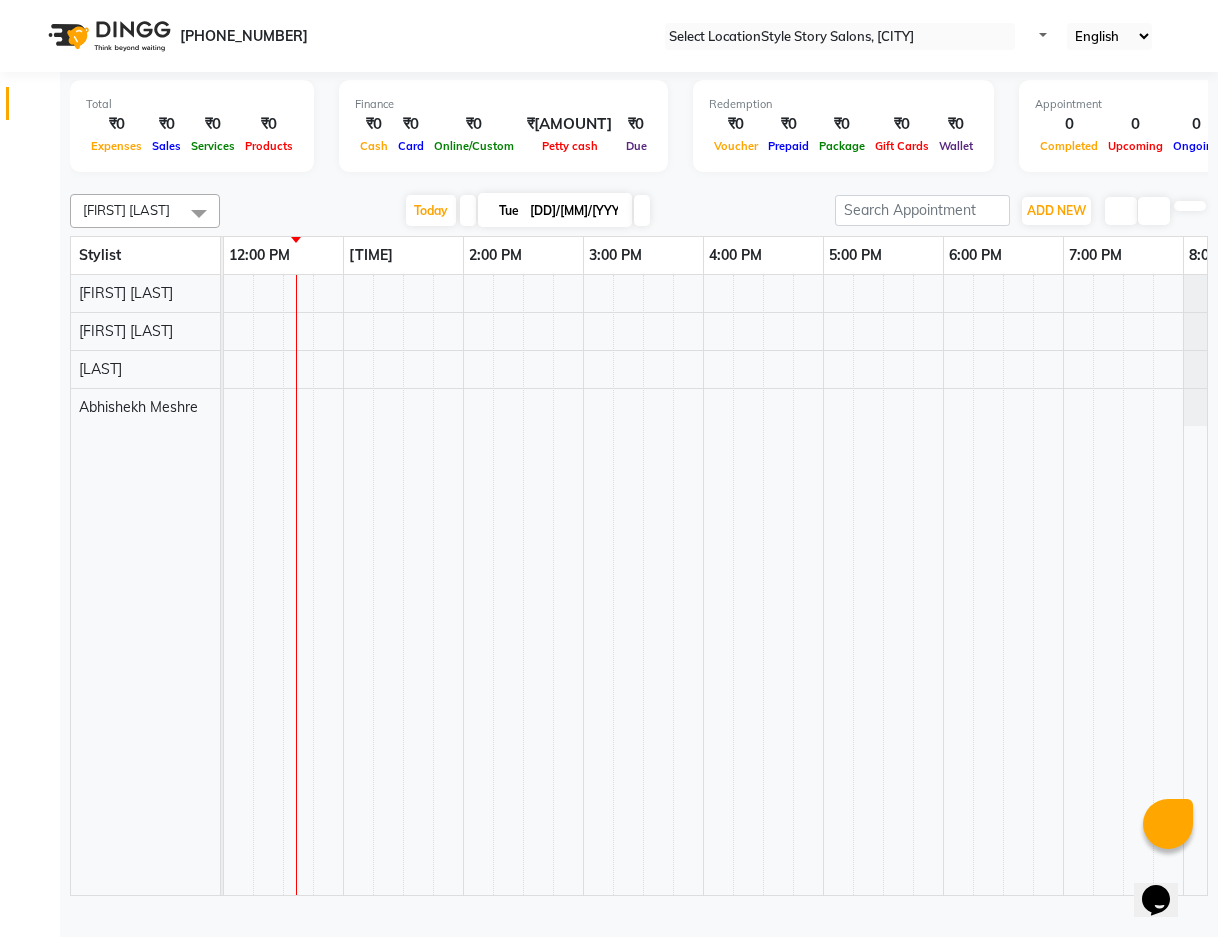 drag, startPoint x: 494, startPoint y: 900, endPoint x: 500, endPoint y: 917, distance: 18.027756 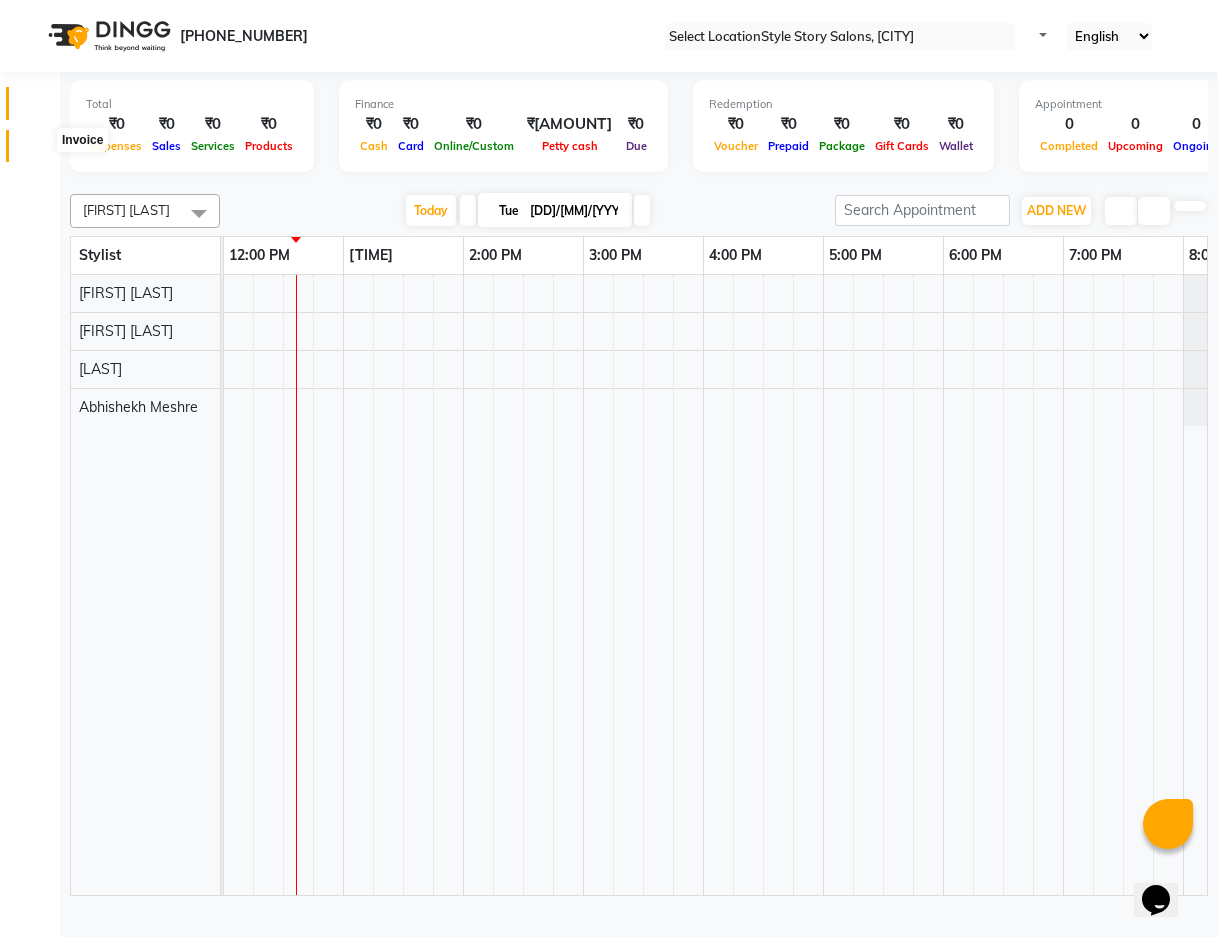 click at bounding box center [38, 151] 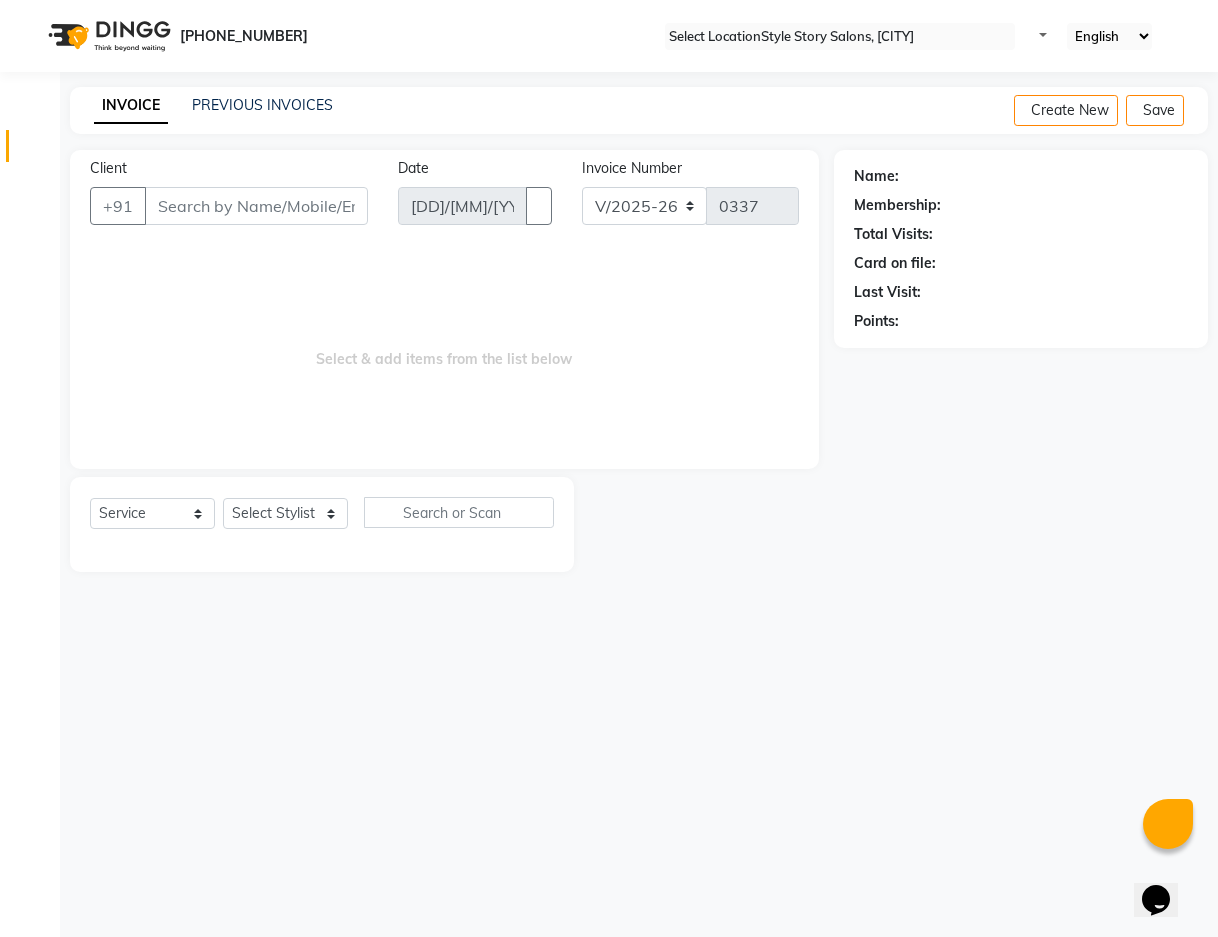 click on "Client" at bounding box center [256, 206] 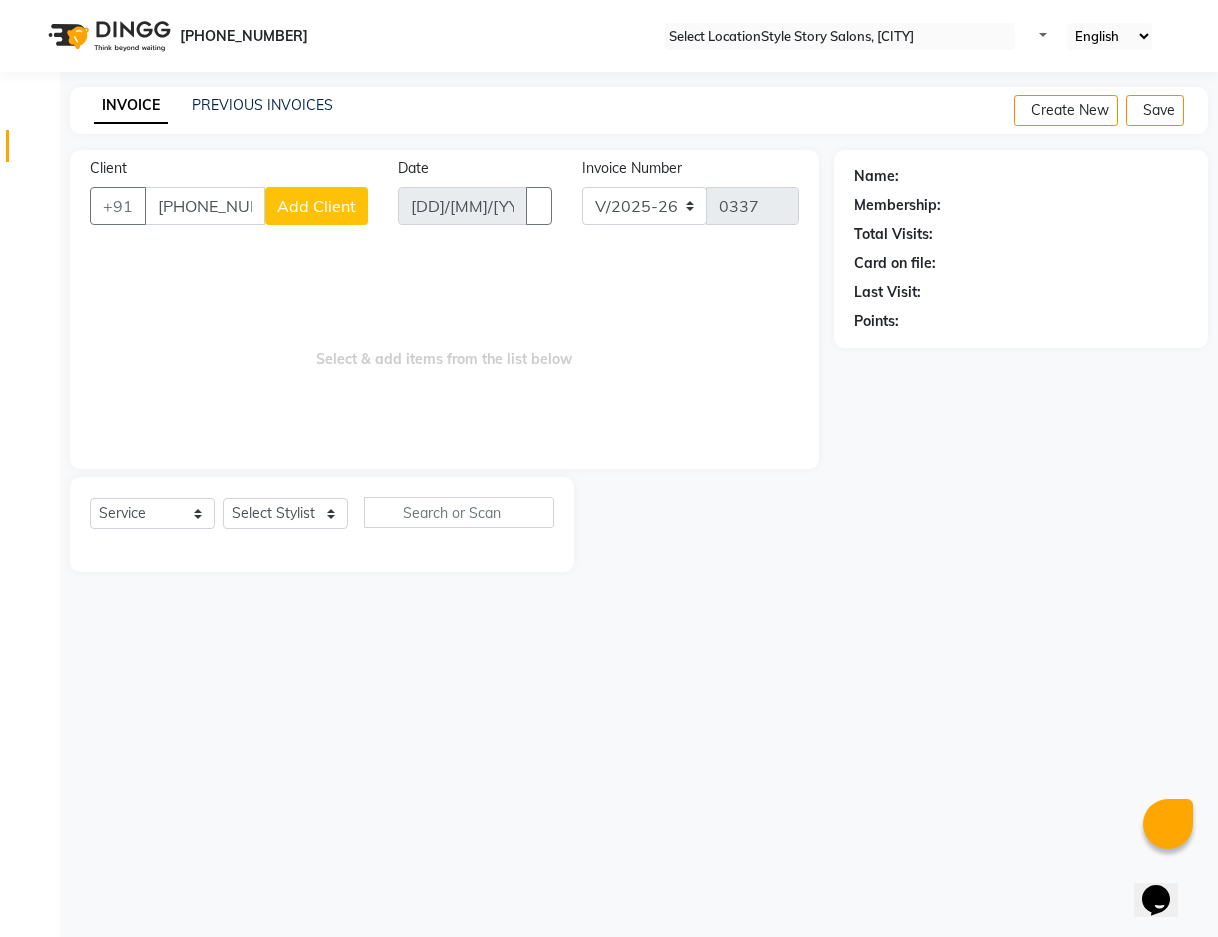 type on "[PHONE_NUMBER]" 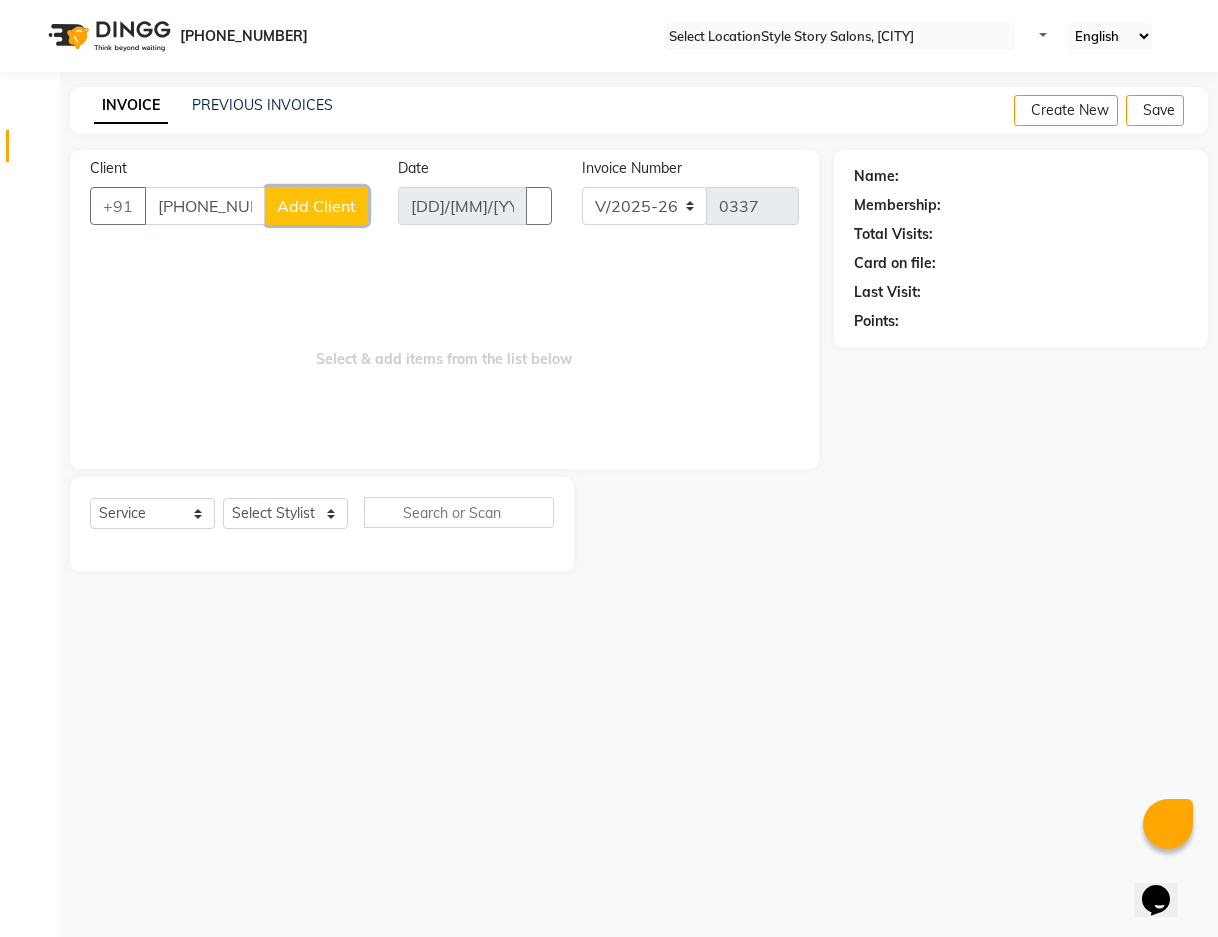 click on "Add Client" at bounding box center (316, 206) 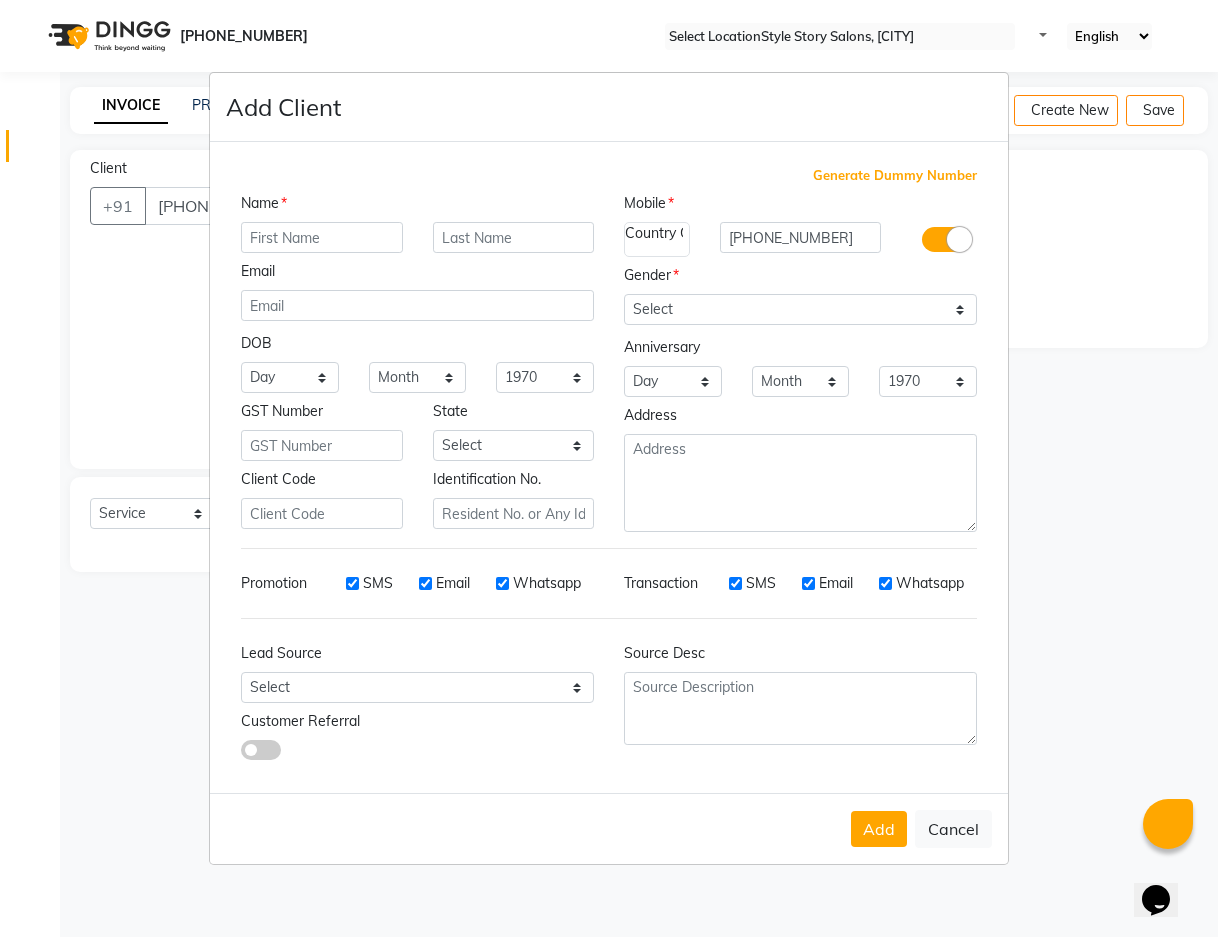 click at bounding box center [322, 237] 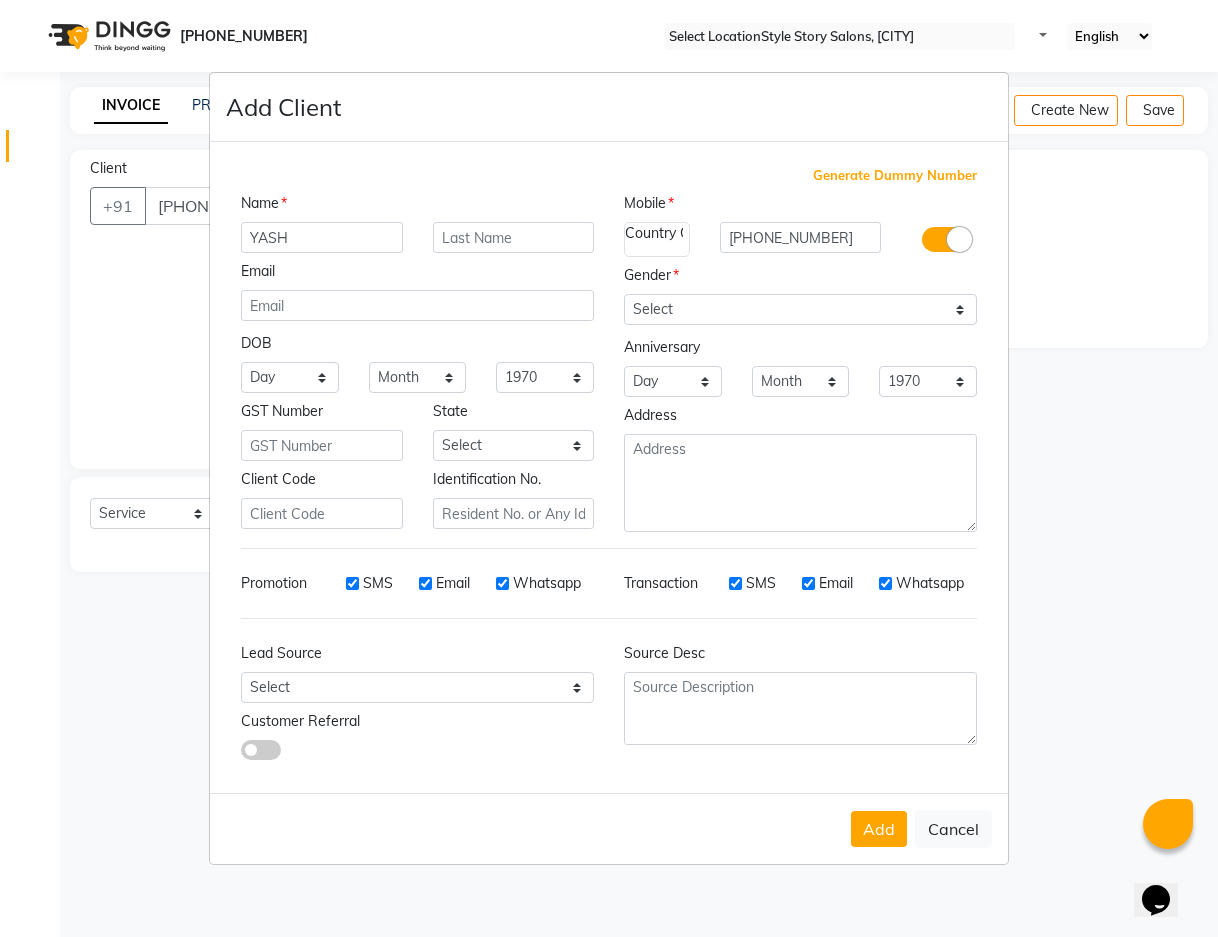 type on "YASH" 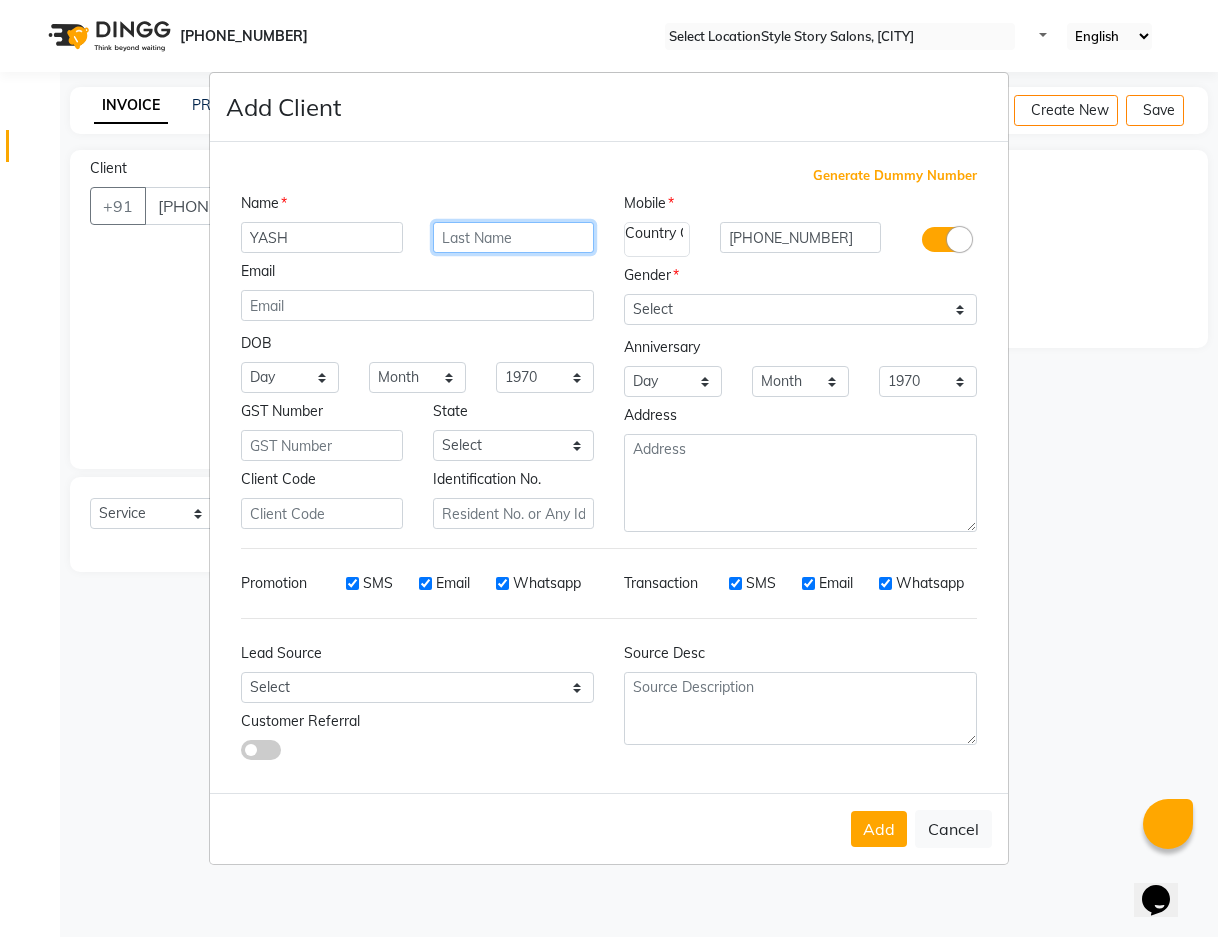 click at bounding box center [514, 237] 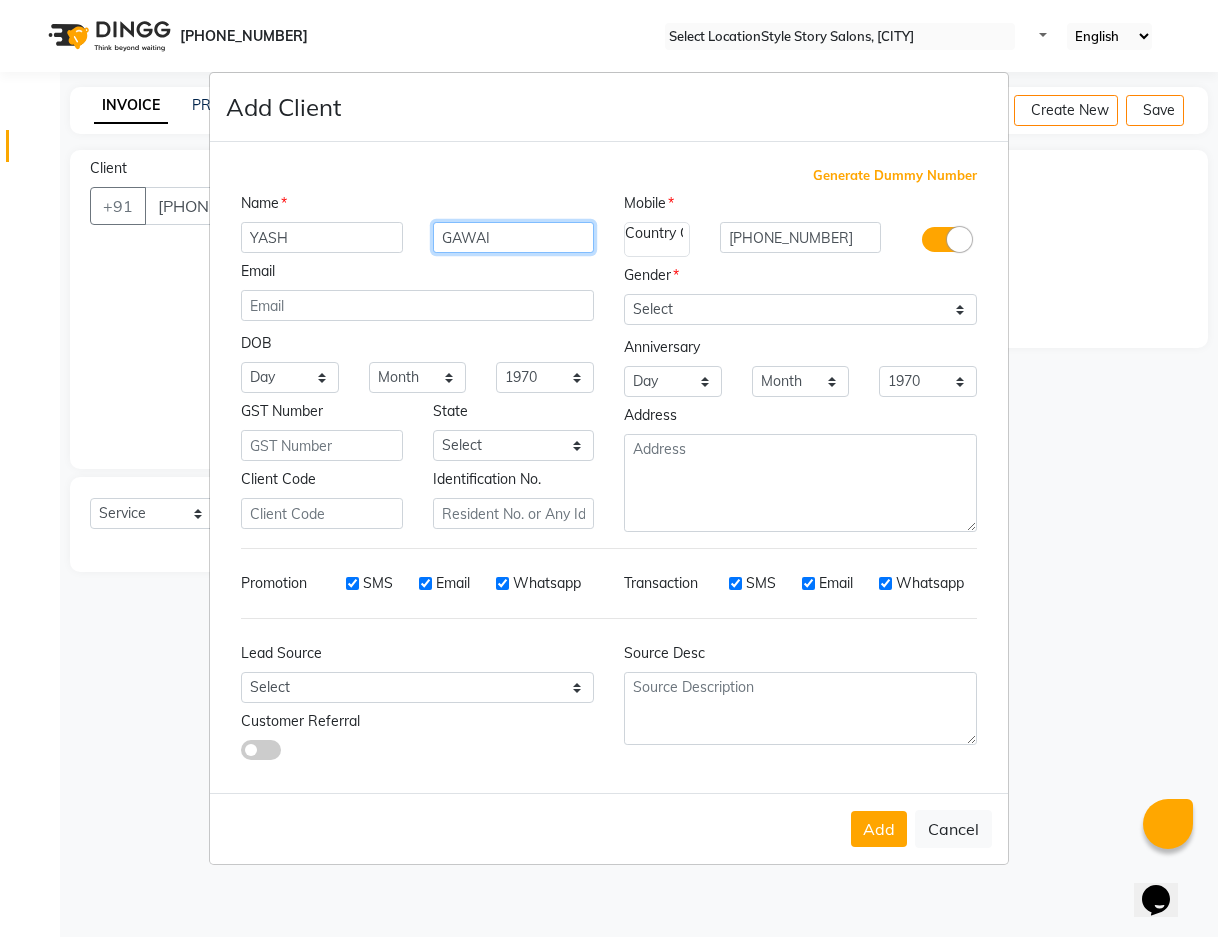 type on "GAWAI" 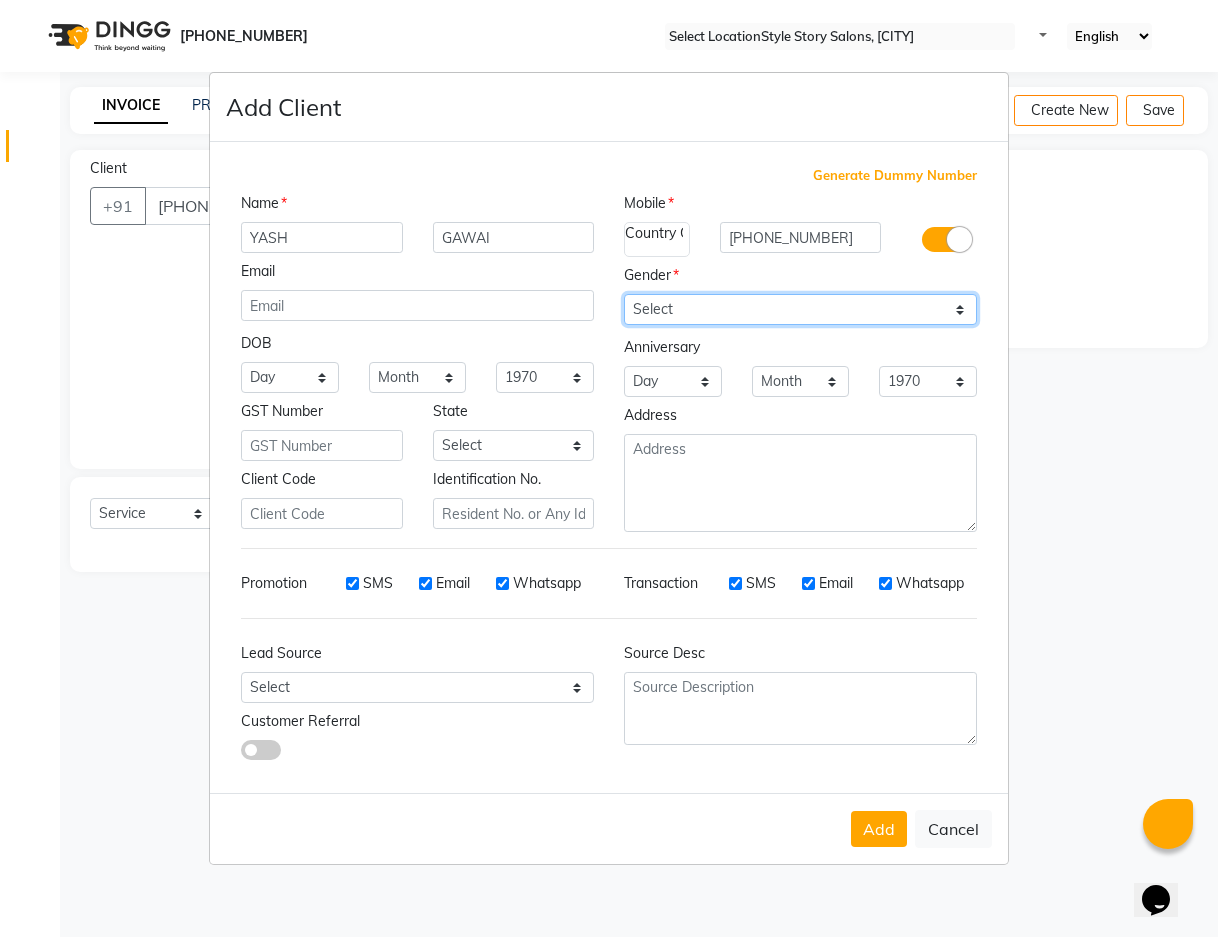 click on "Select Male Female Other Prefer Not To Say" at bounding box center (800, 309) 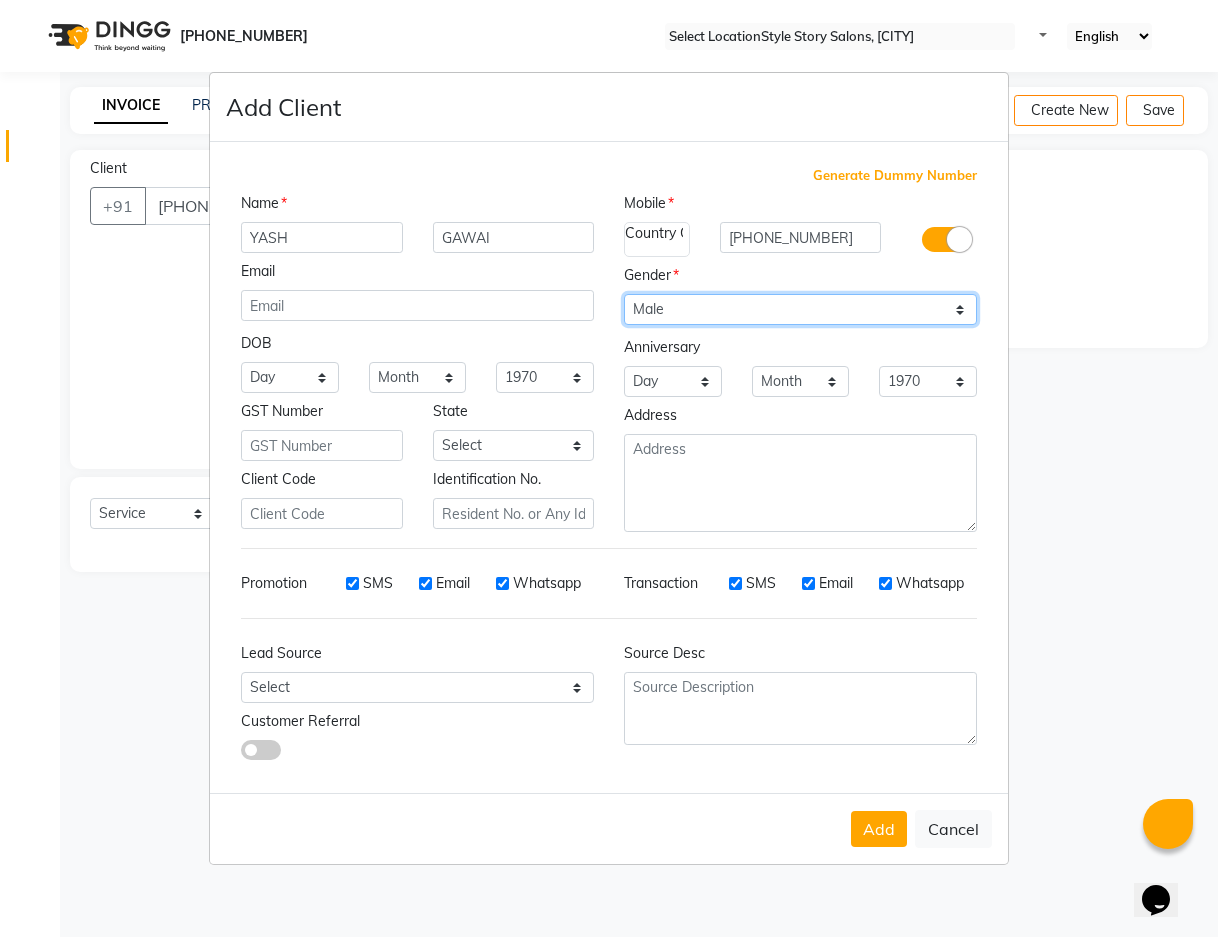 click on "Select Male Female Other Prefer Not To Say" at bounding box center (800, 309) 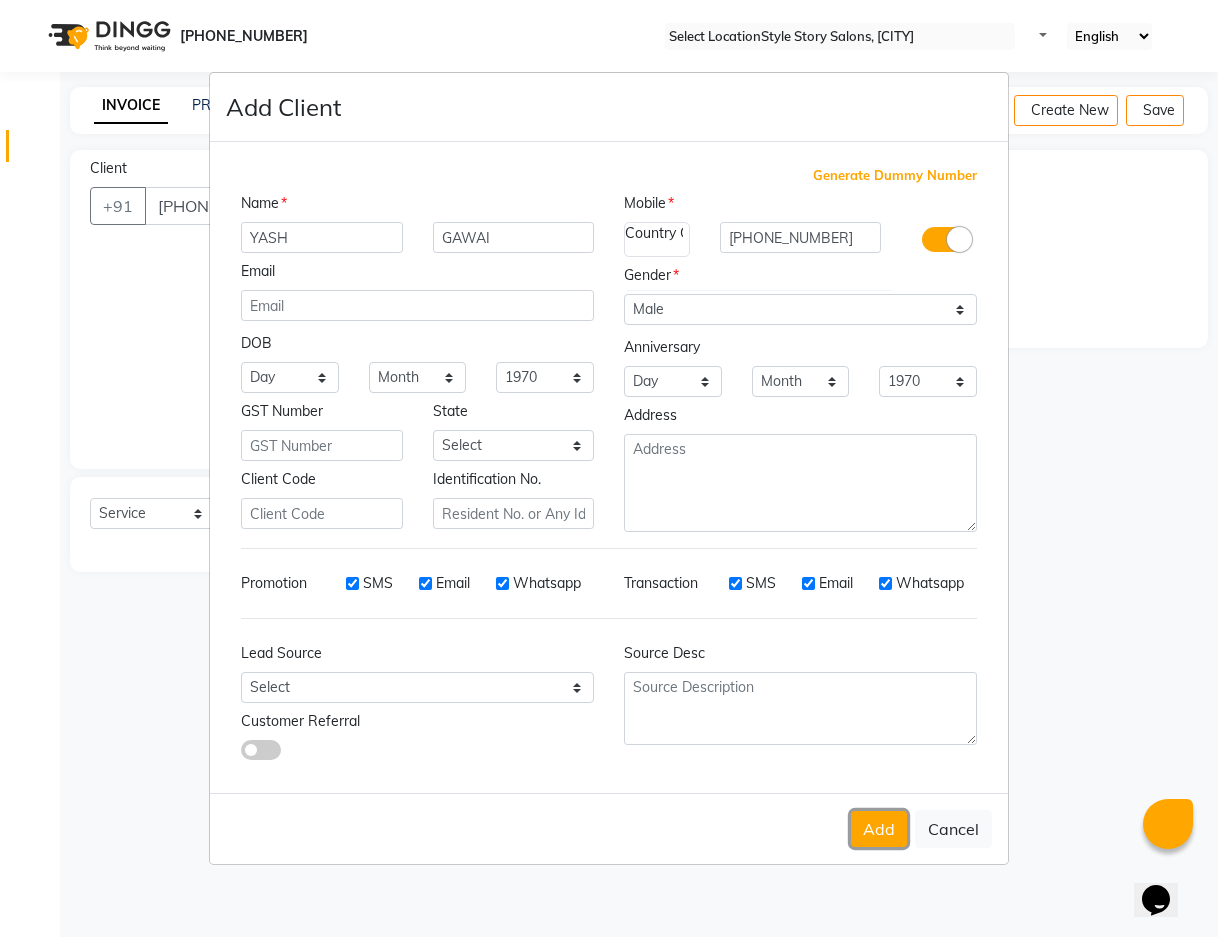 click on "Add" at bounding box center (879, 829) 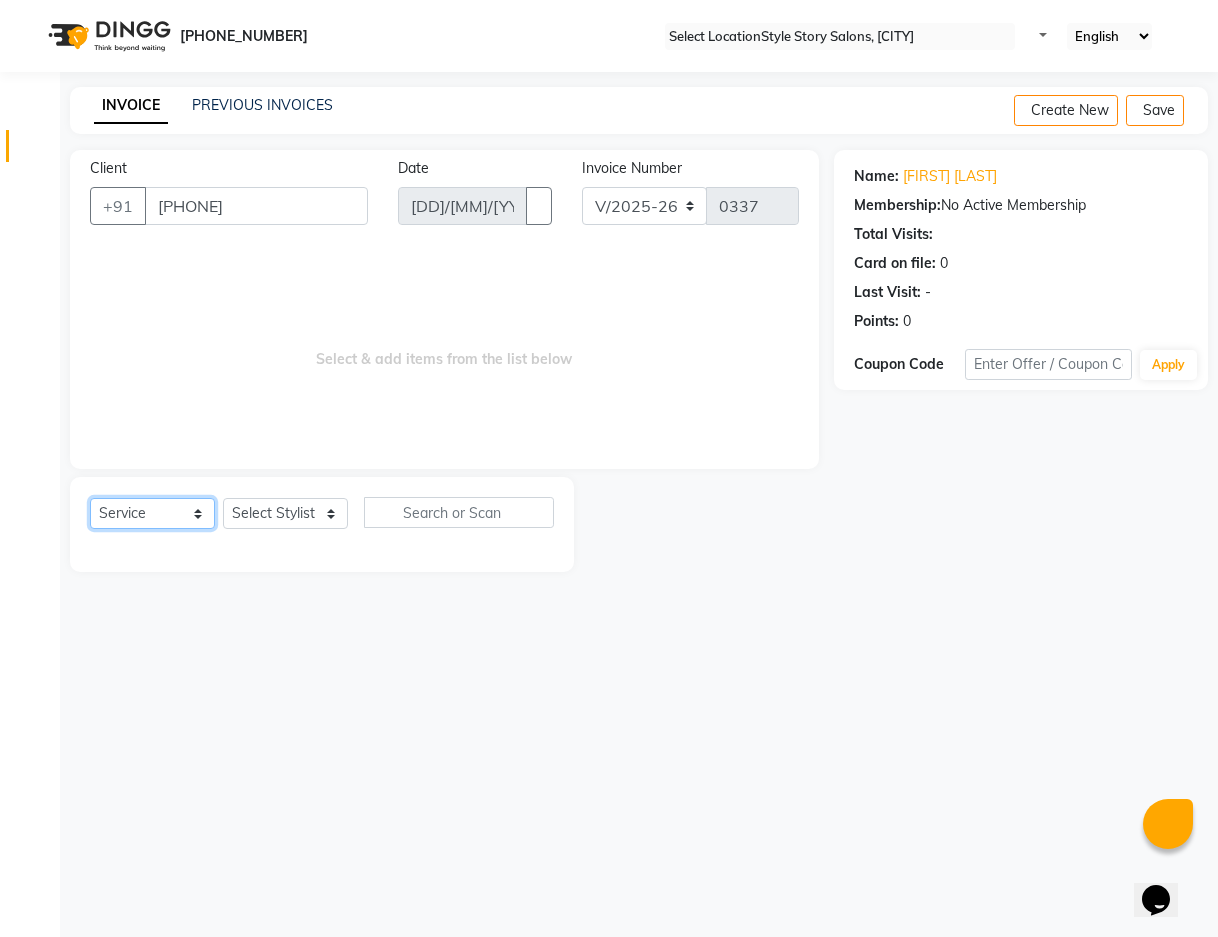 click on "Select  Service  Product  Membership  Package Voucher Prepaid Gift Card" at bounding box center (152, 513) 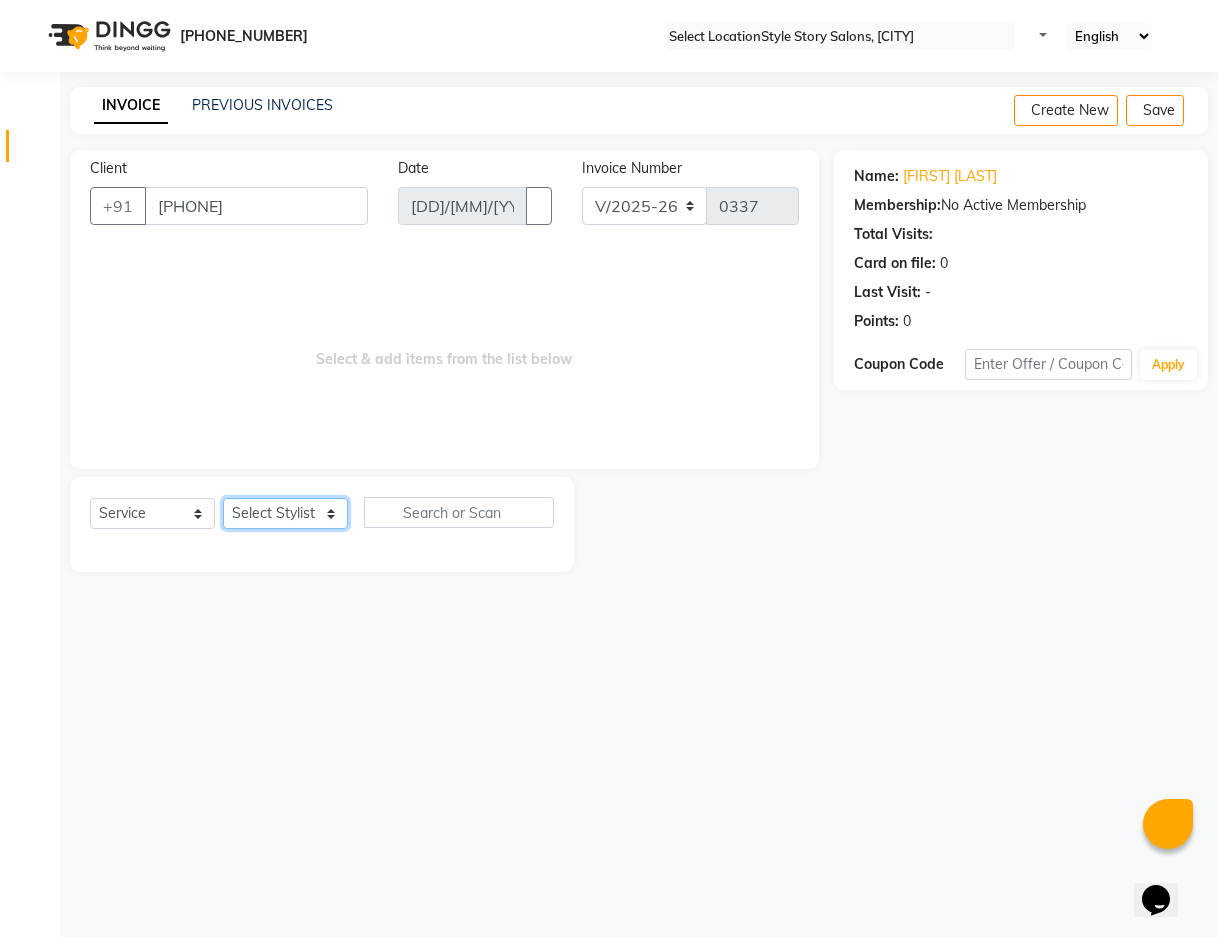 click on "Select Stylist Abhishekh Meshre Awantika Deshmukh Frenchise Partner Front Desk Gagan Kukadkar Nandini Ranpise Ritika Sathawane Vishal Shende" at bounding box center (285, 513) 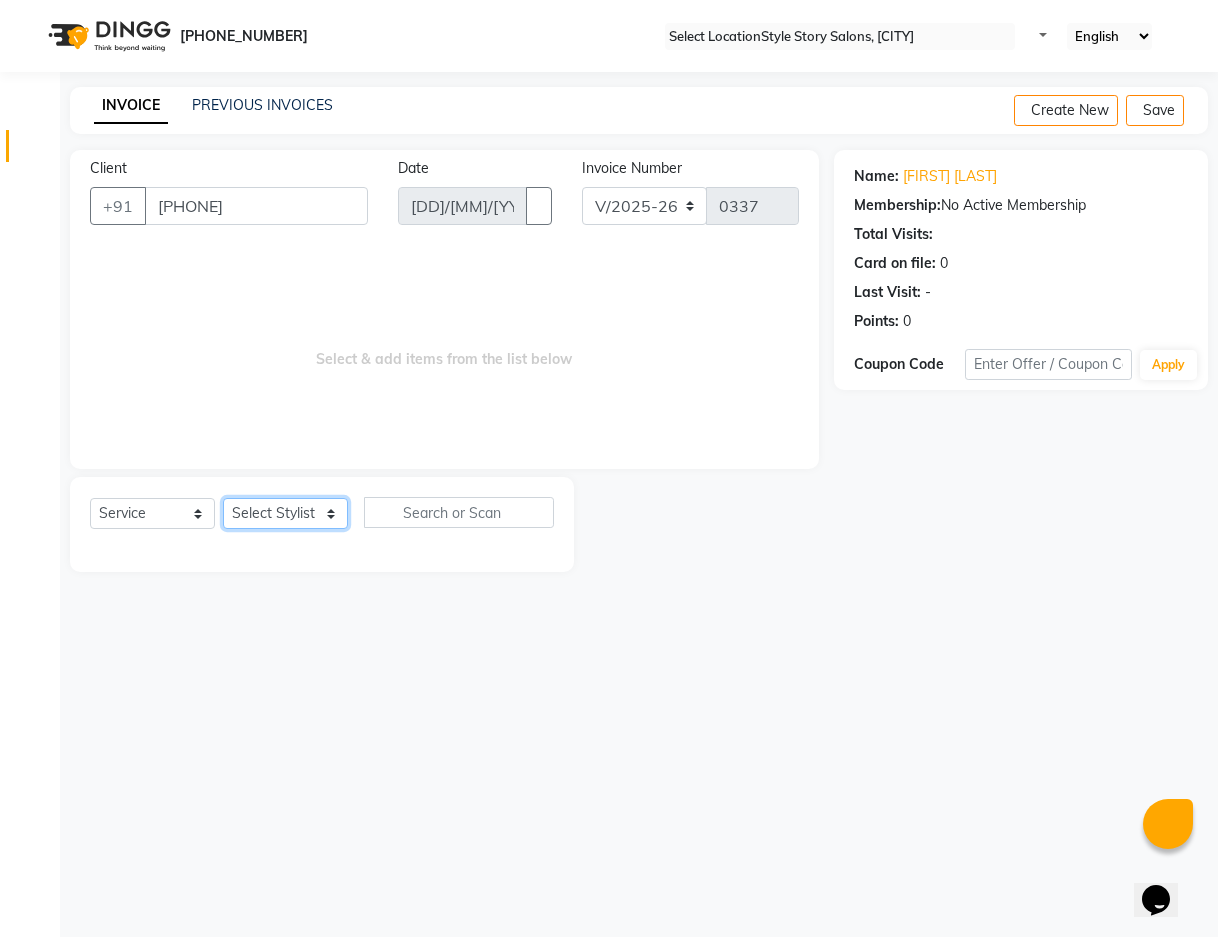 select on "85089" 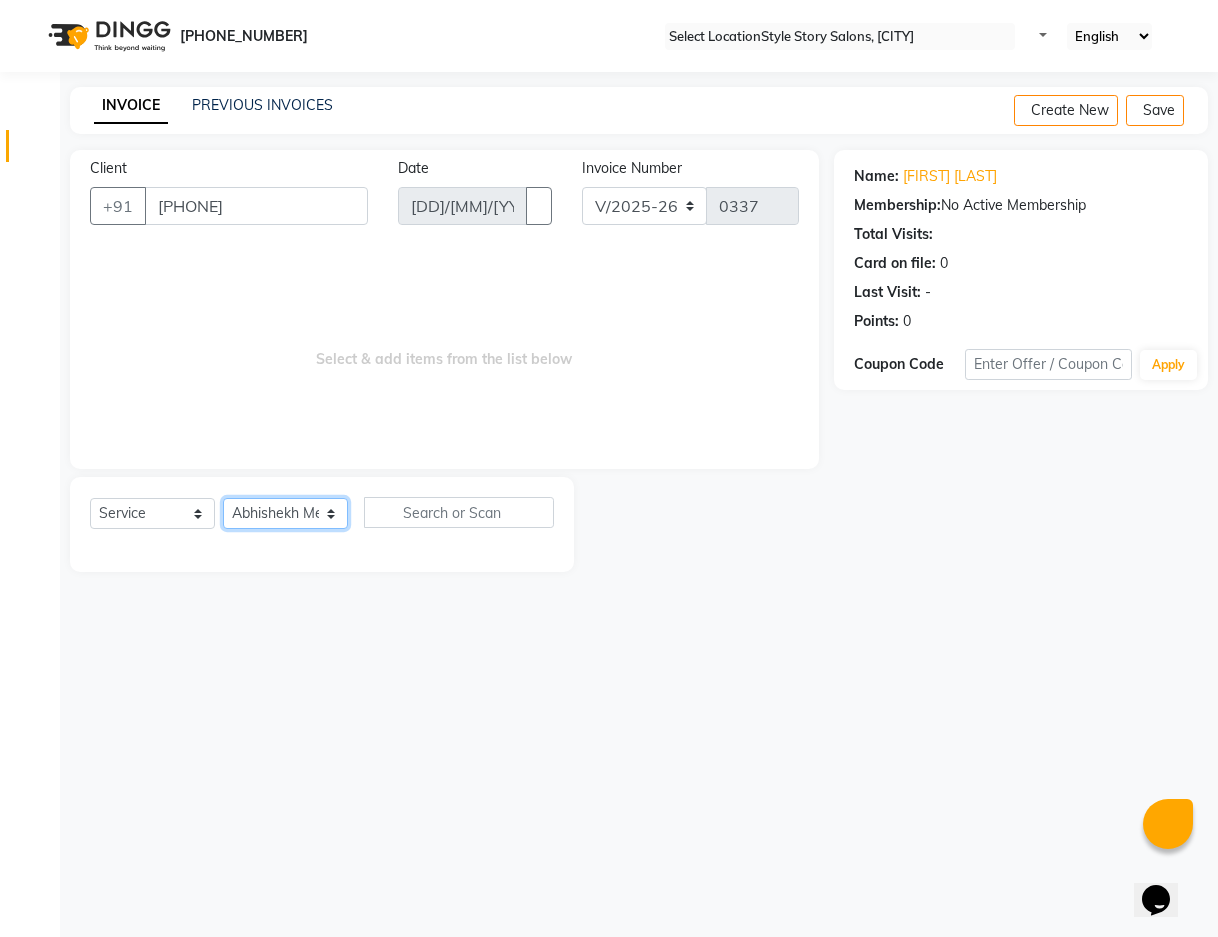 click on "Select Stylist Abhishekh Meshre Awantika Deshmukh Frenchise Partner Front Desk Gagan Kukadkar Nandini Ranpise Ritika Sathawane Vishal Shende" at bounding box center [285, 513] 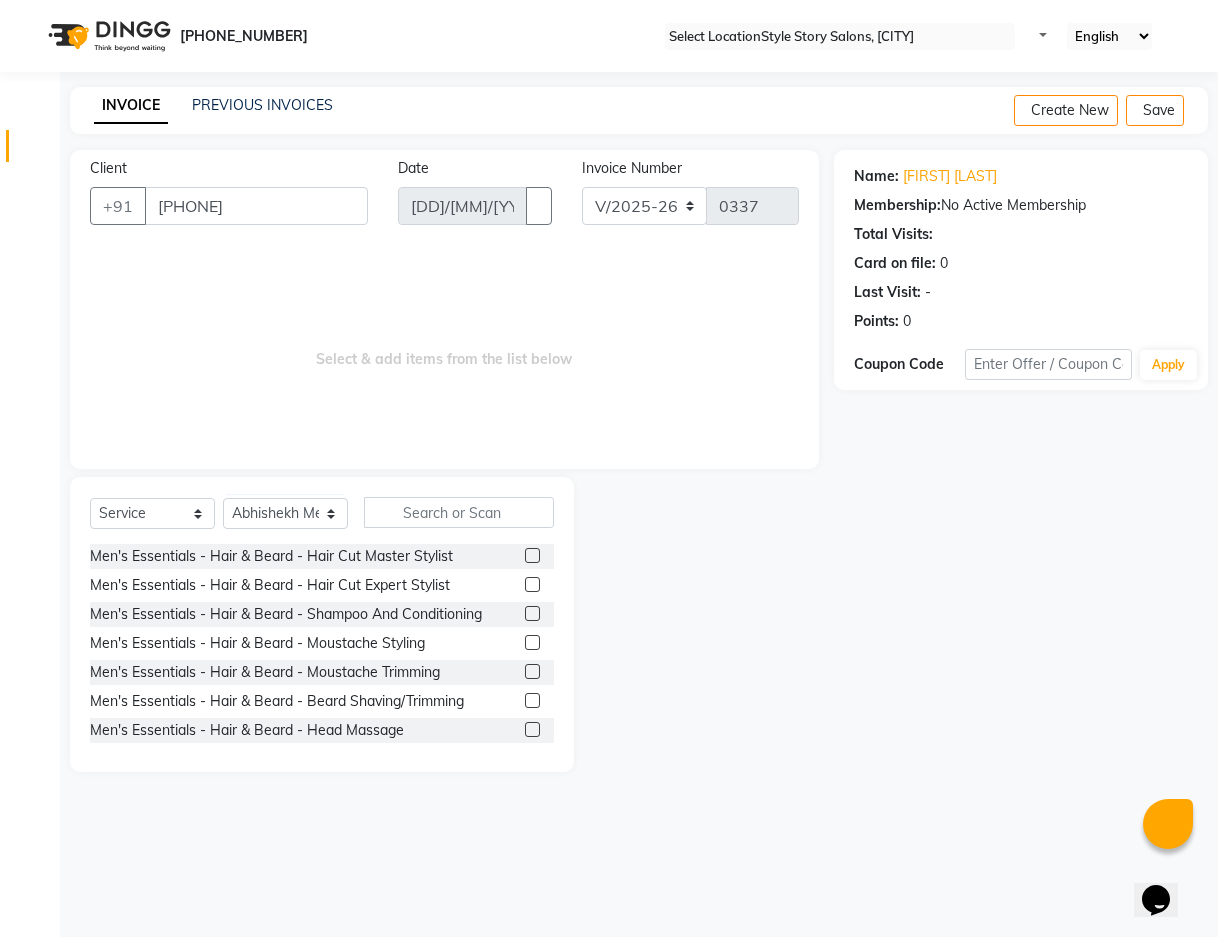 click at bounding box center [532, 555] 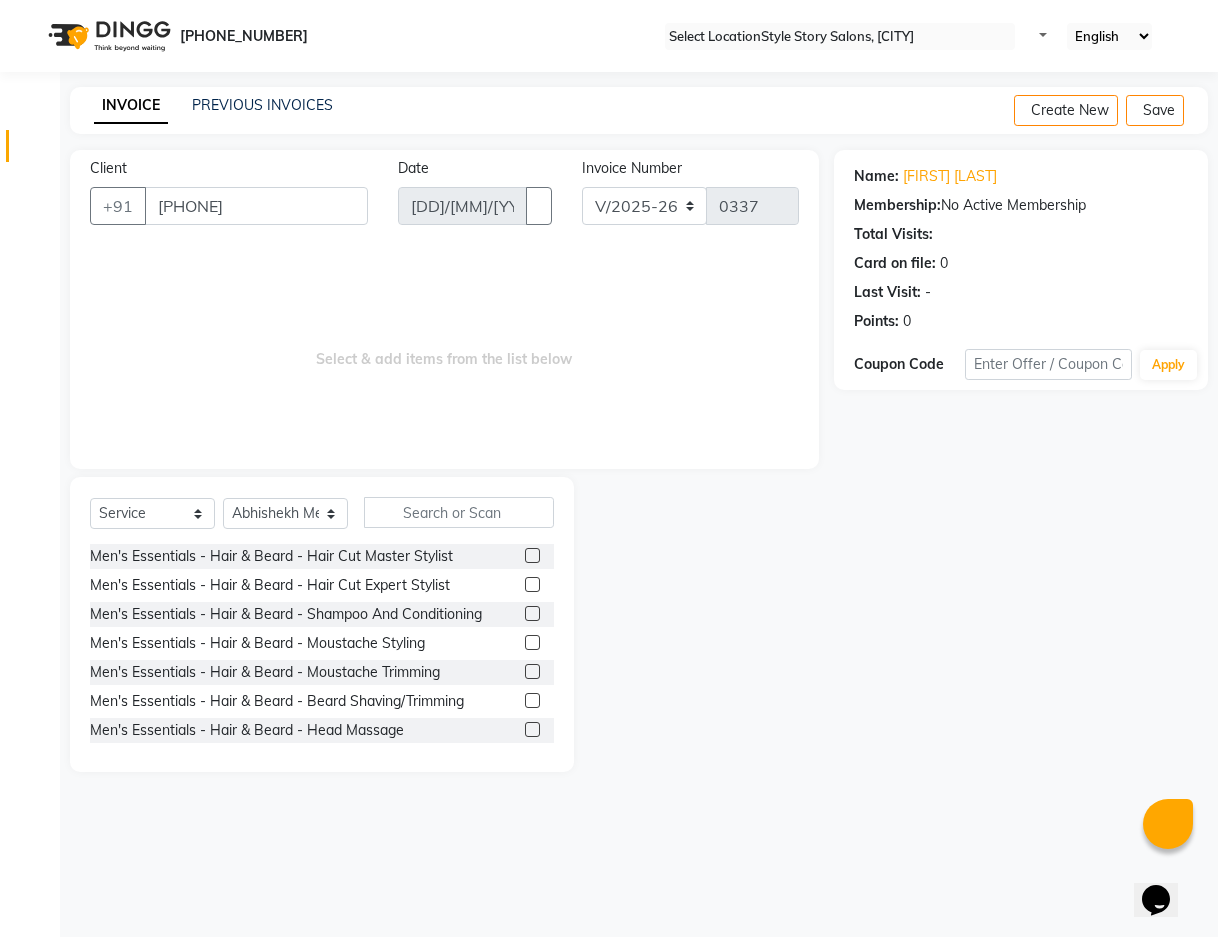 click at bounding box center (531, 556) 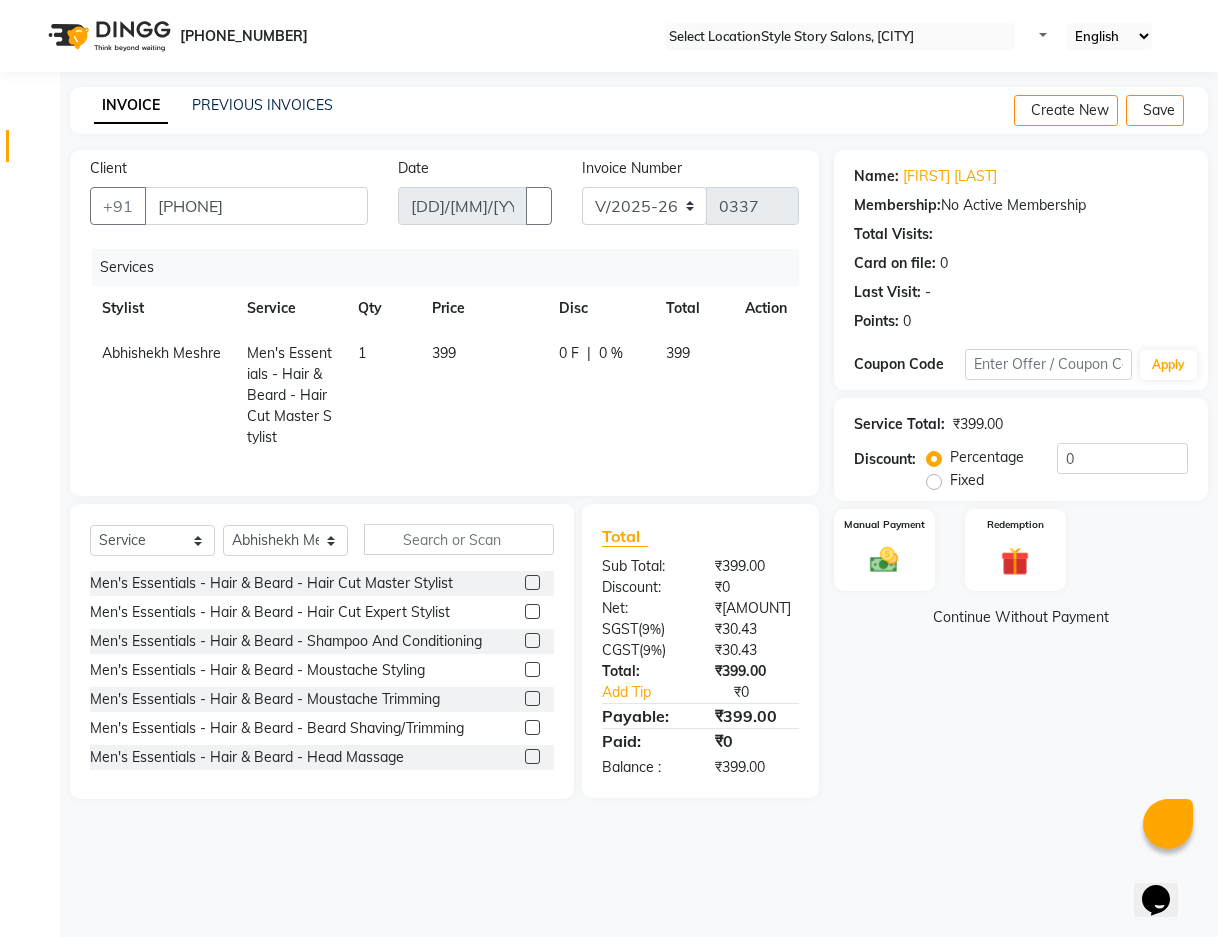 click on "399" at bounding box center [161, 353] 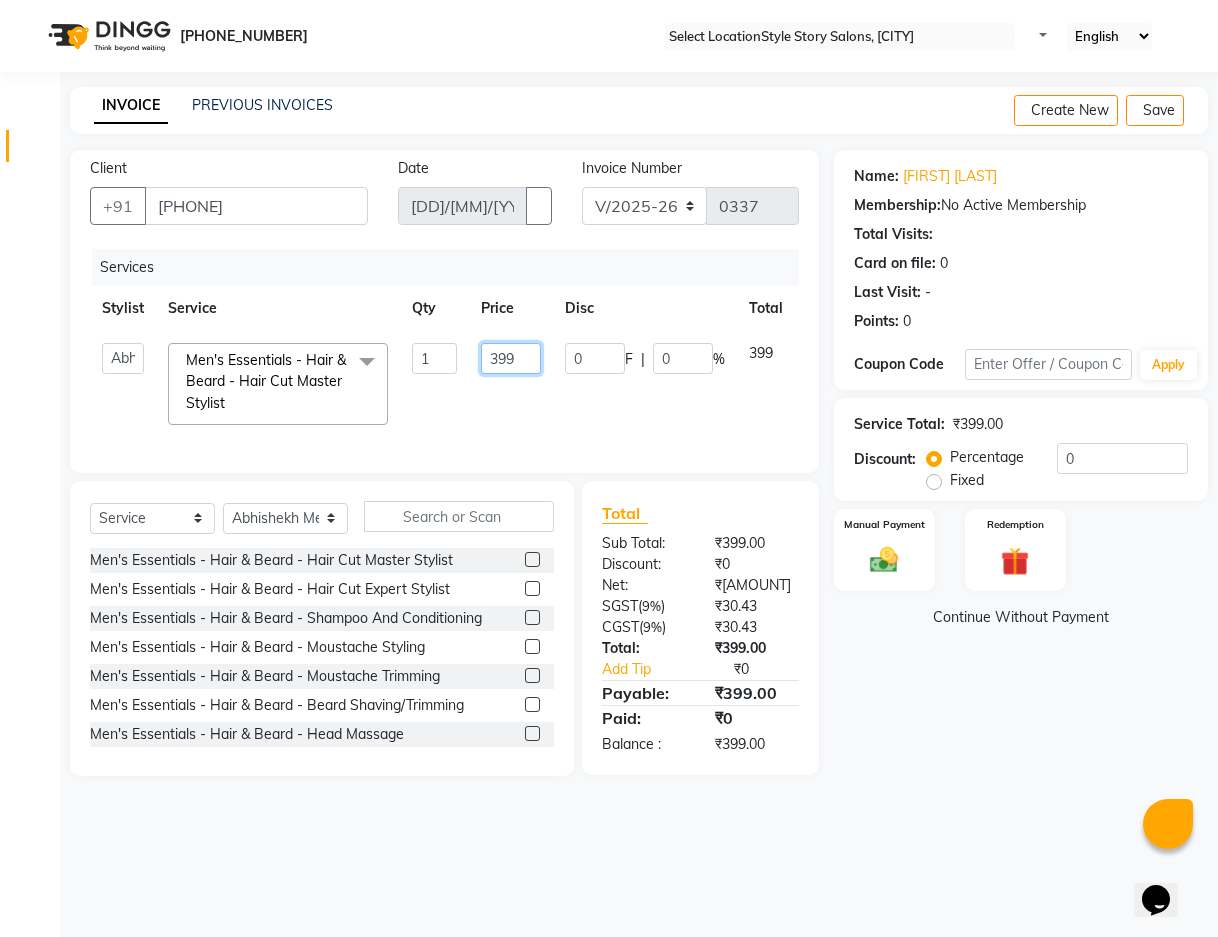 click on "399" at bounding box center (434, 358) 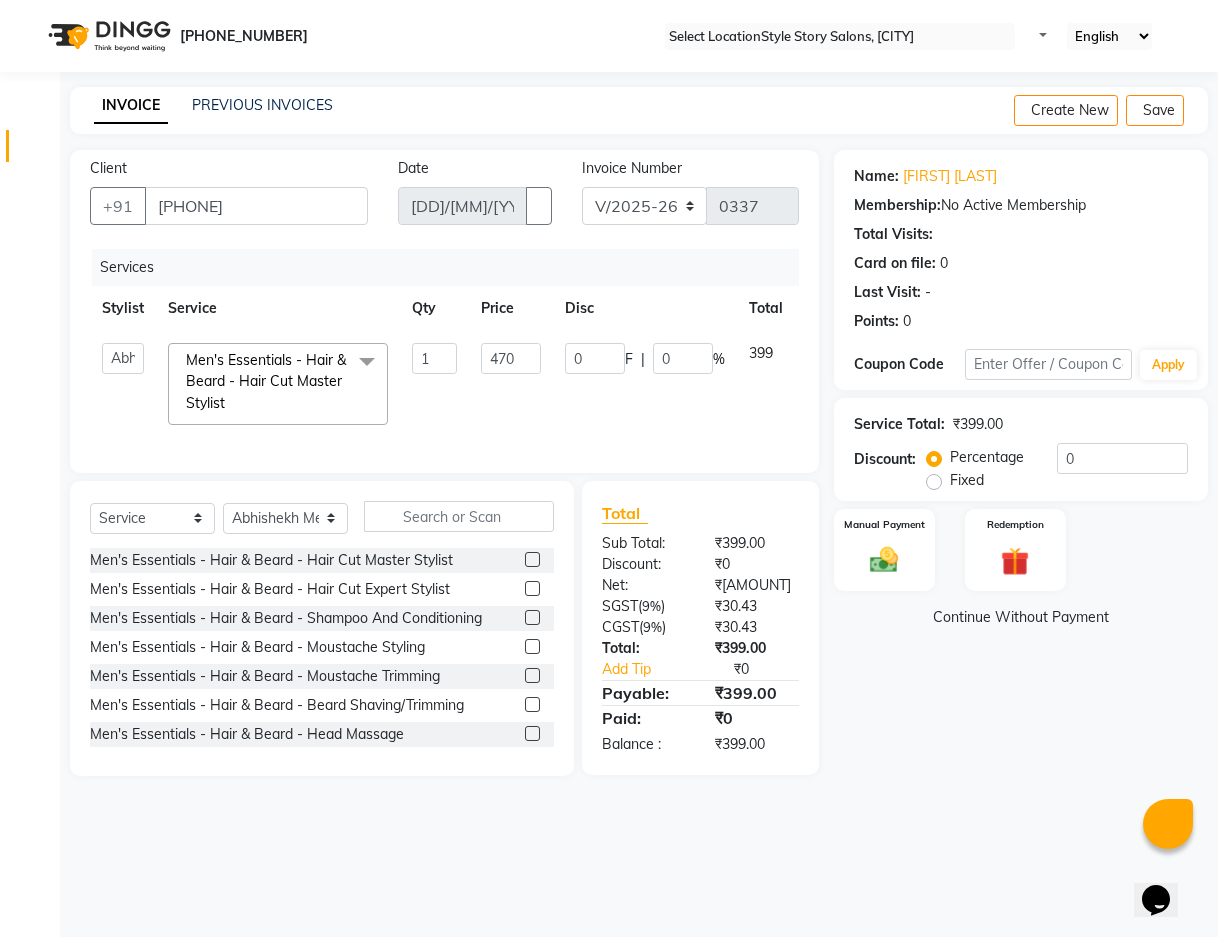 click on "470" at bounding box center [511, 384] 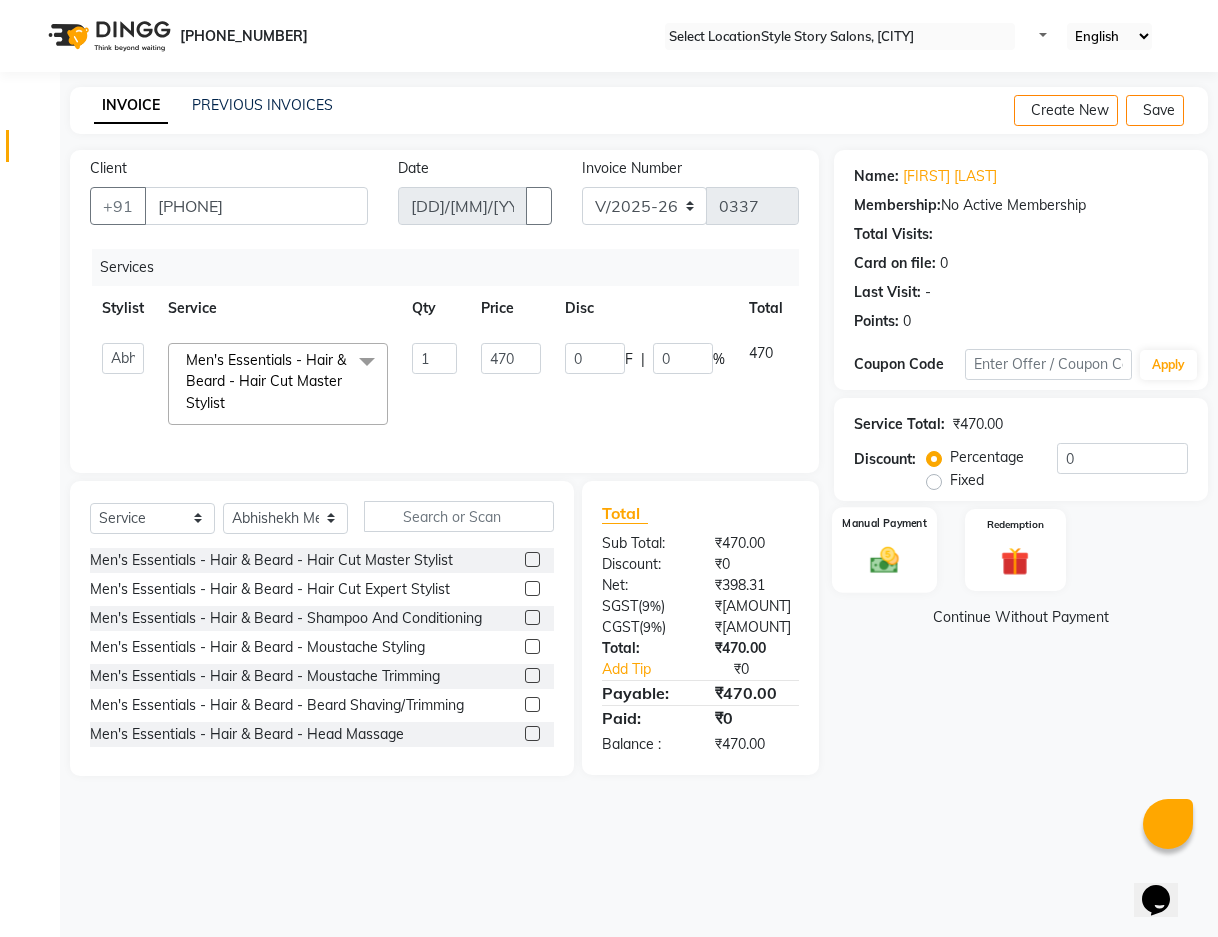click on "Manual Payment" at bounding box center (884, 549) 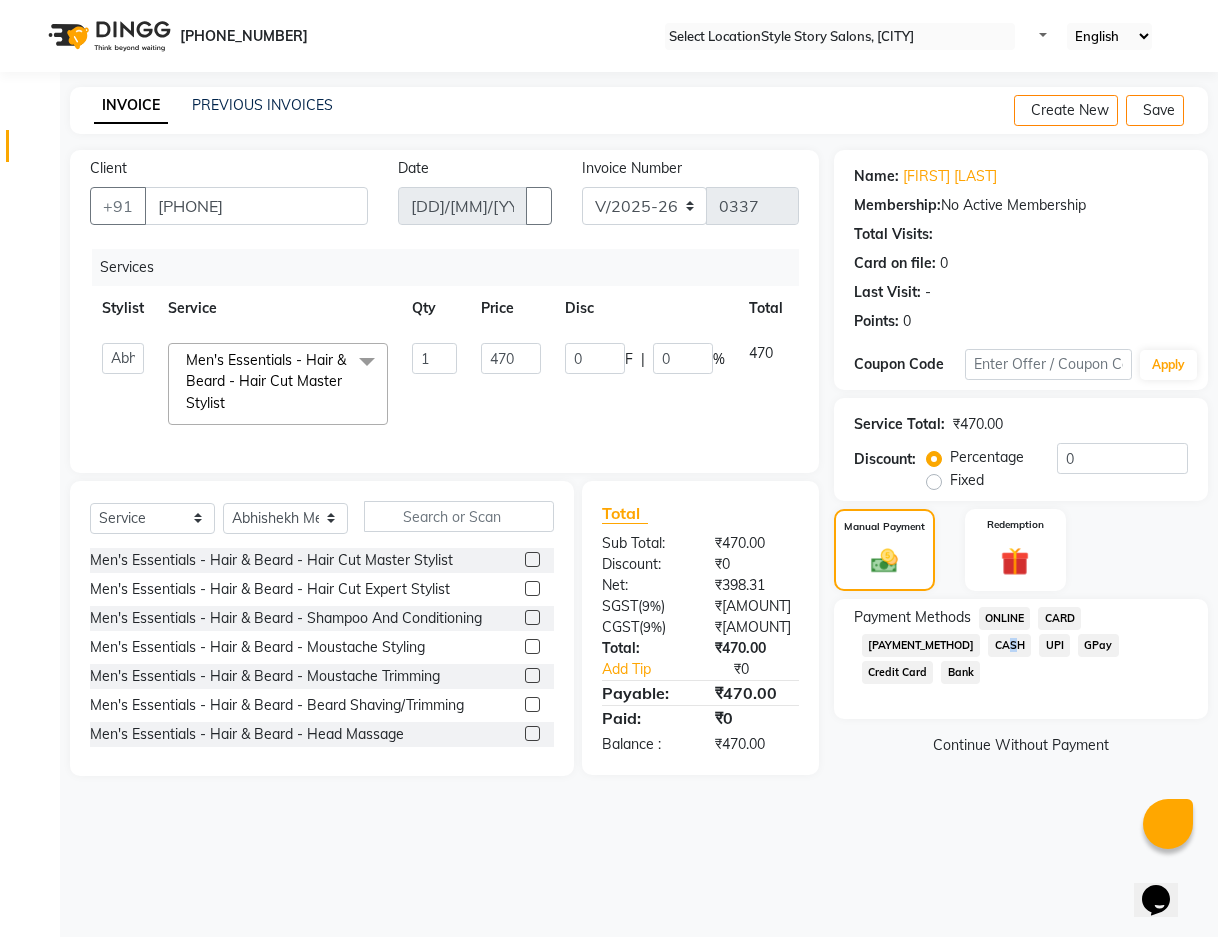 click on "CASH" at bounding box center [1005, 618] 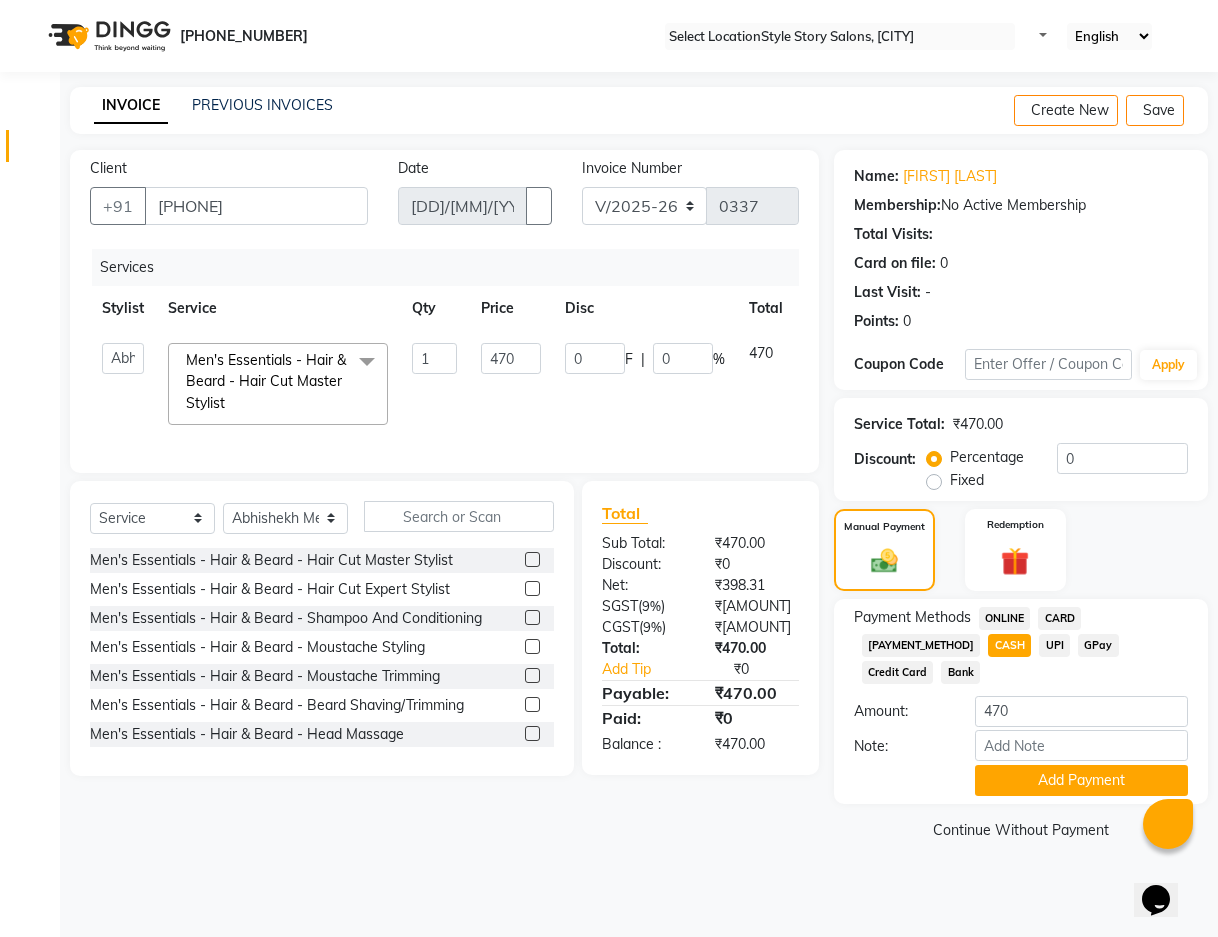 click on "0 F | 0 %" at bounding box center (645, 384) 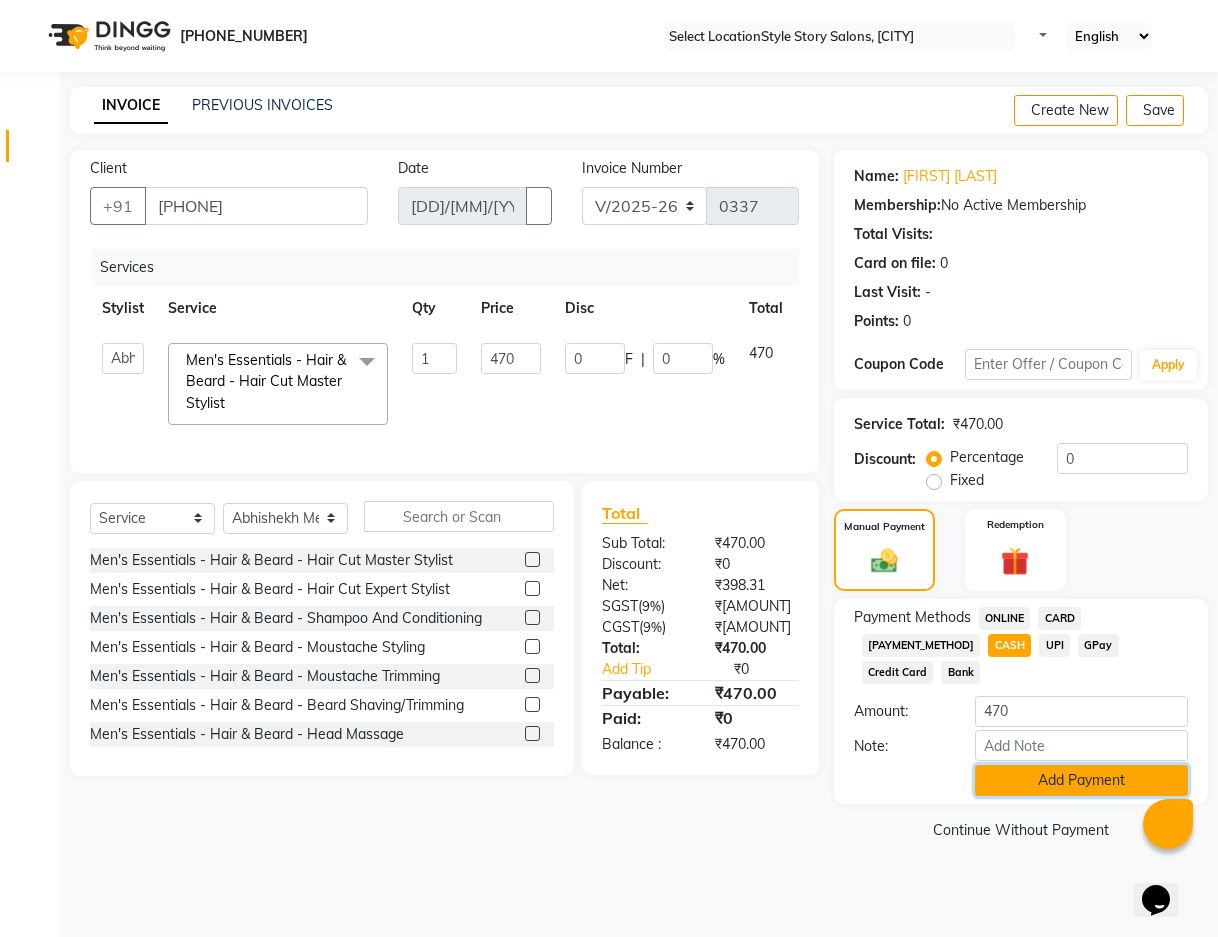 click on "Add Payment" at bounding box center (1081, 780) 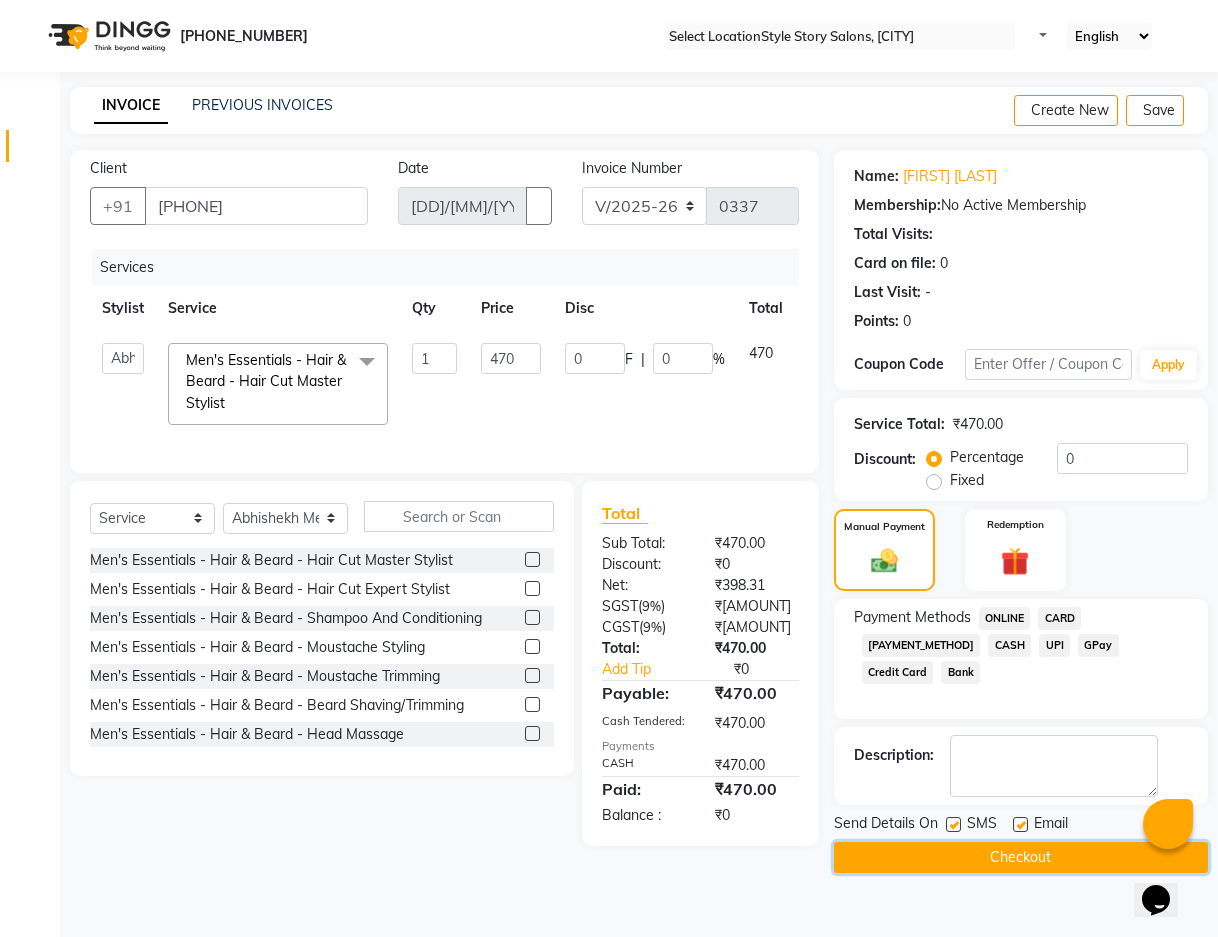 click on "Checkout" at bounding box center [1021, 857] 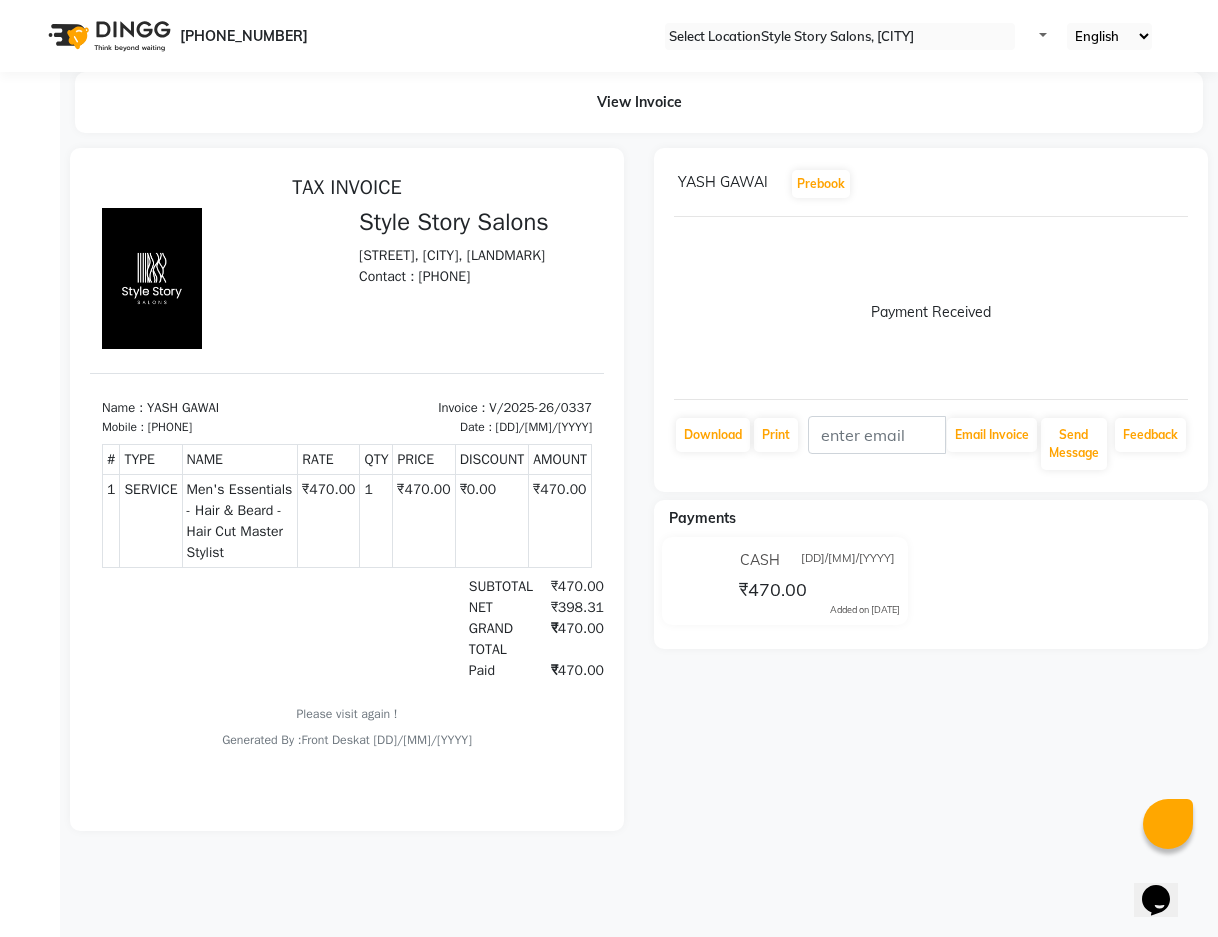 scroll, scrollTop: 0, scrollLeft: 0, axis: both 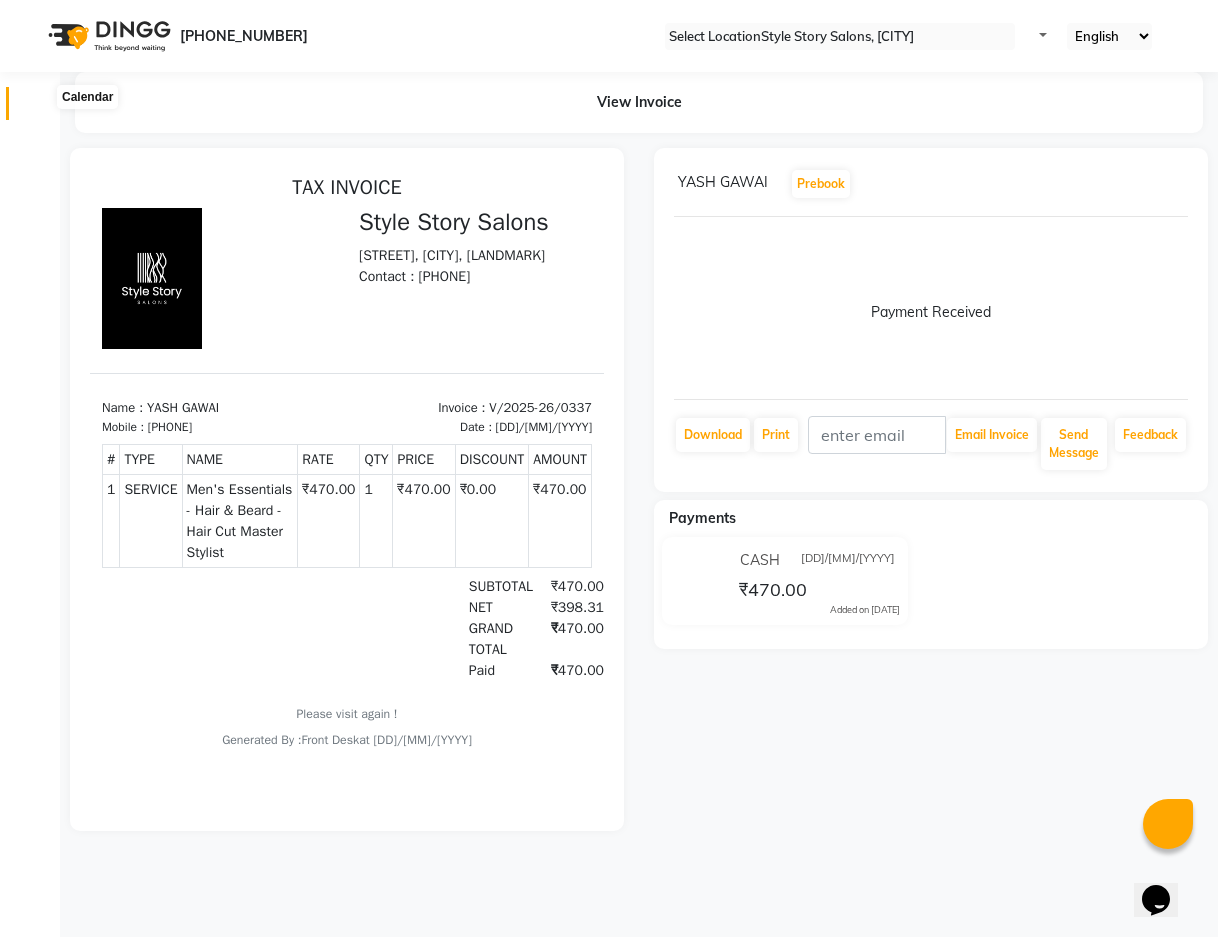 click at bounding box center (38, 108) 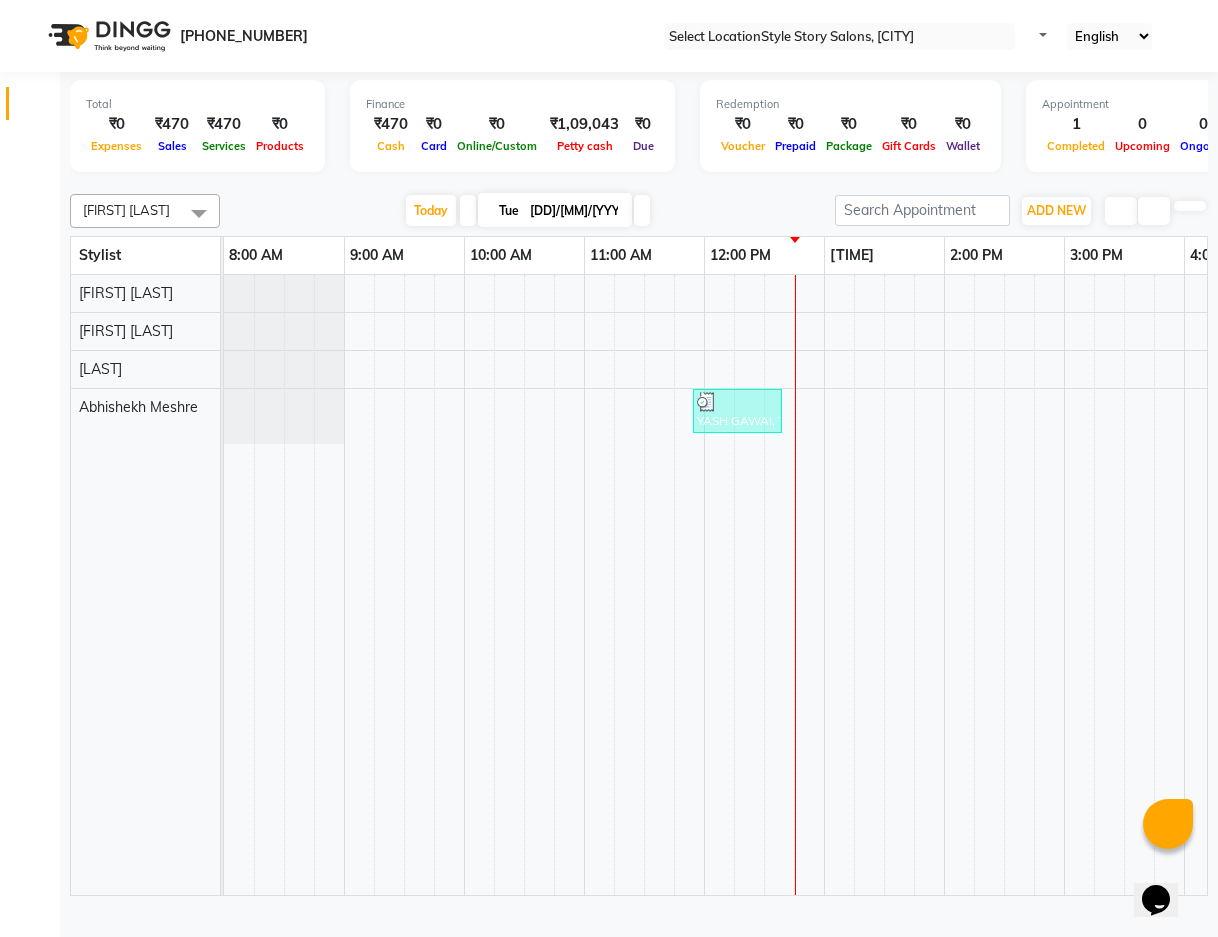 click on "Filter Stylist Select All [FIRST] [LAST] [FIRST] [LAST] [FIRST] [LAST] [FIRST] [LAST] Today Tue 01-07-2025 Toggle Dropdown Add Appointment Add Invoice Add Attendance Add Transaction Toggle Dropdown Add Appointment Add Invoice Add Attendance ADD NEW Toggle Dropdown Add Appointment Add Invoice Add Attendance Add Transaction Filter Stylist Select All [FIRST] [LAST] [FIRST] [LAST] [FIRST] [LAST] [FIRST] [LAST] Group By Staff View Room View View as Vertical Vertical - Week View Horizontal Horizontal - Week View List Toggle Dropdown Calendar Settings Manage Tags Arrange Stylists Reset Stylists Full Screen Appointment Form Zoom 100% Stylist 8:00 AM 9:00 AM 10:00 AM 11:00 AM 12:00 PM 1:00 PM 2:00 PM 3:00 PM 4:00 PM 5:00 PM 6:00 PM 7:00 PM 8:00 PM [FIRST] [LAST] [FIRST] [LAST] [FIRST] [LAST] [FIRST] [LAST] YASH GAWAI, TK01, [TIME]-[TIME], Men's Essentials - Hair & Beard - Hair Cut Master Stylist" at bounding box center [639, 541] 